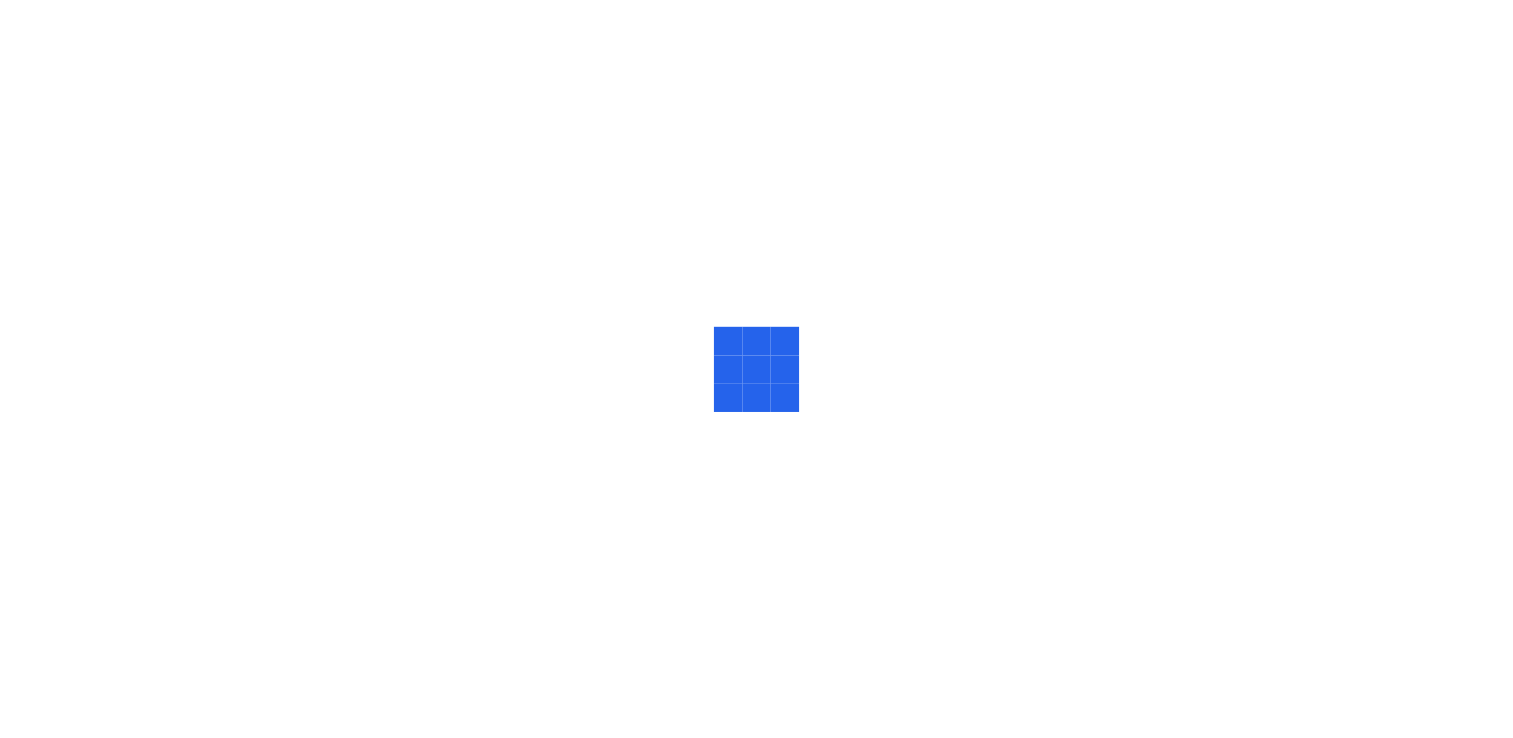 scroll, scrollTop: 0, scrollLeft: 0, axis: both 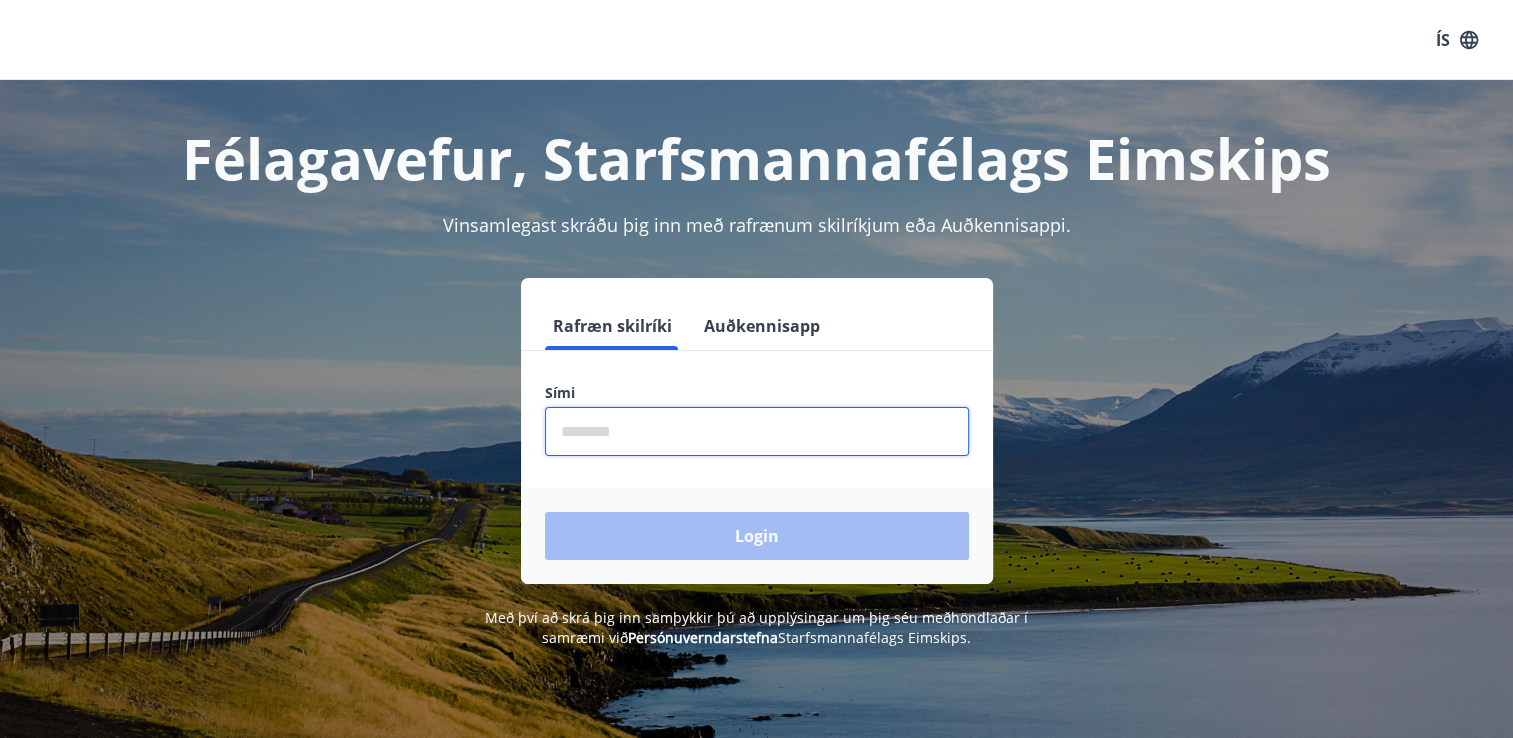 click at bounding box center (757, 431) 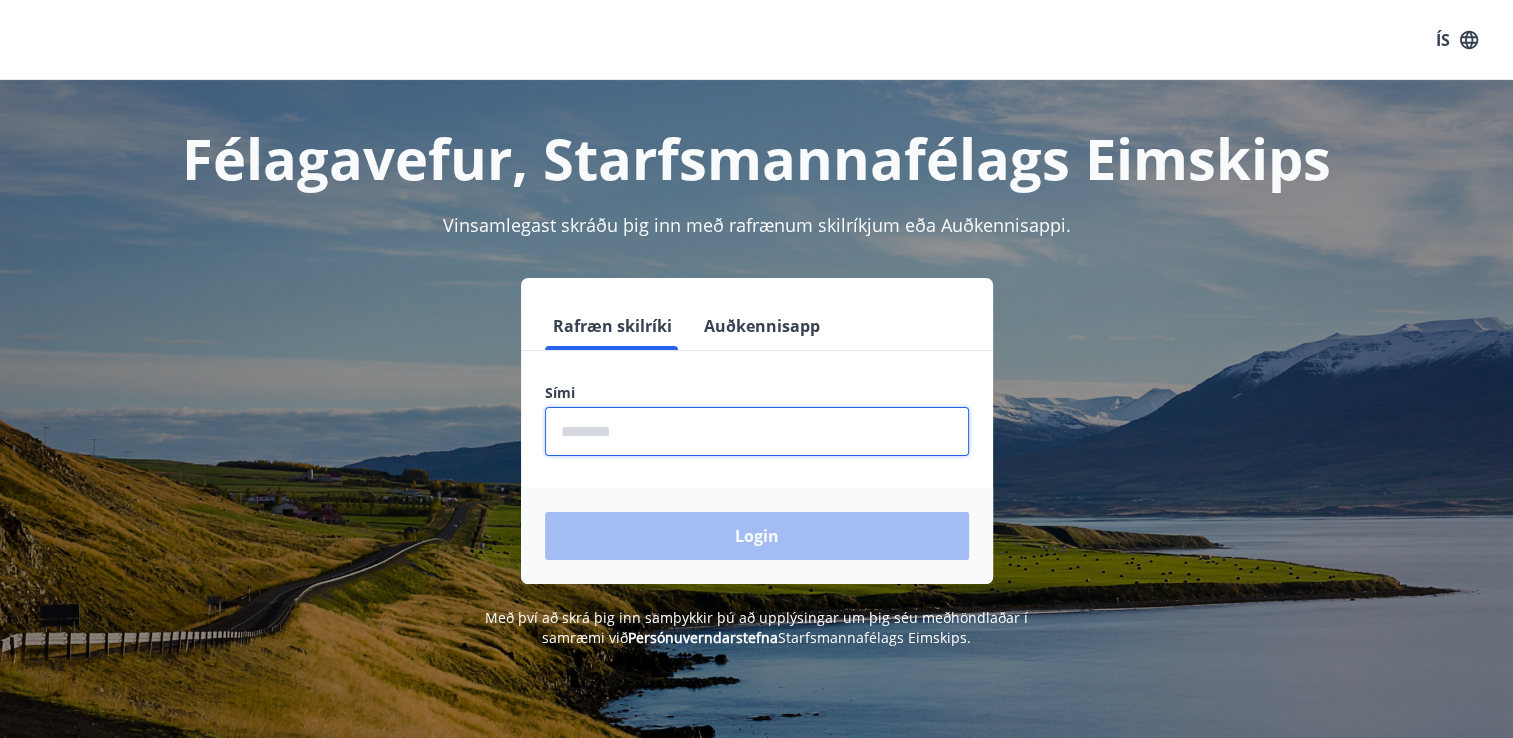 type on "********" 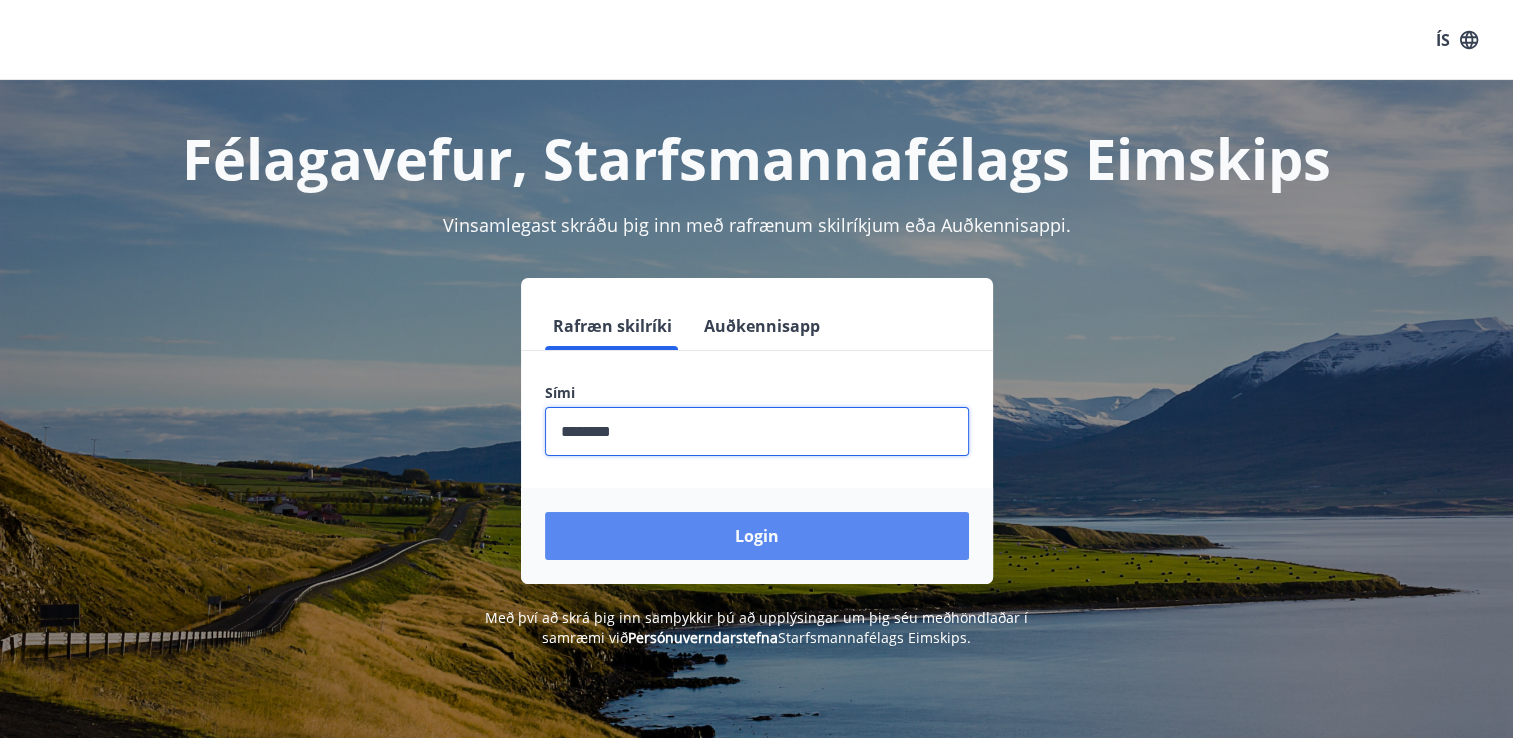 click on "Login" at bounding box center (757, 536) 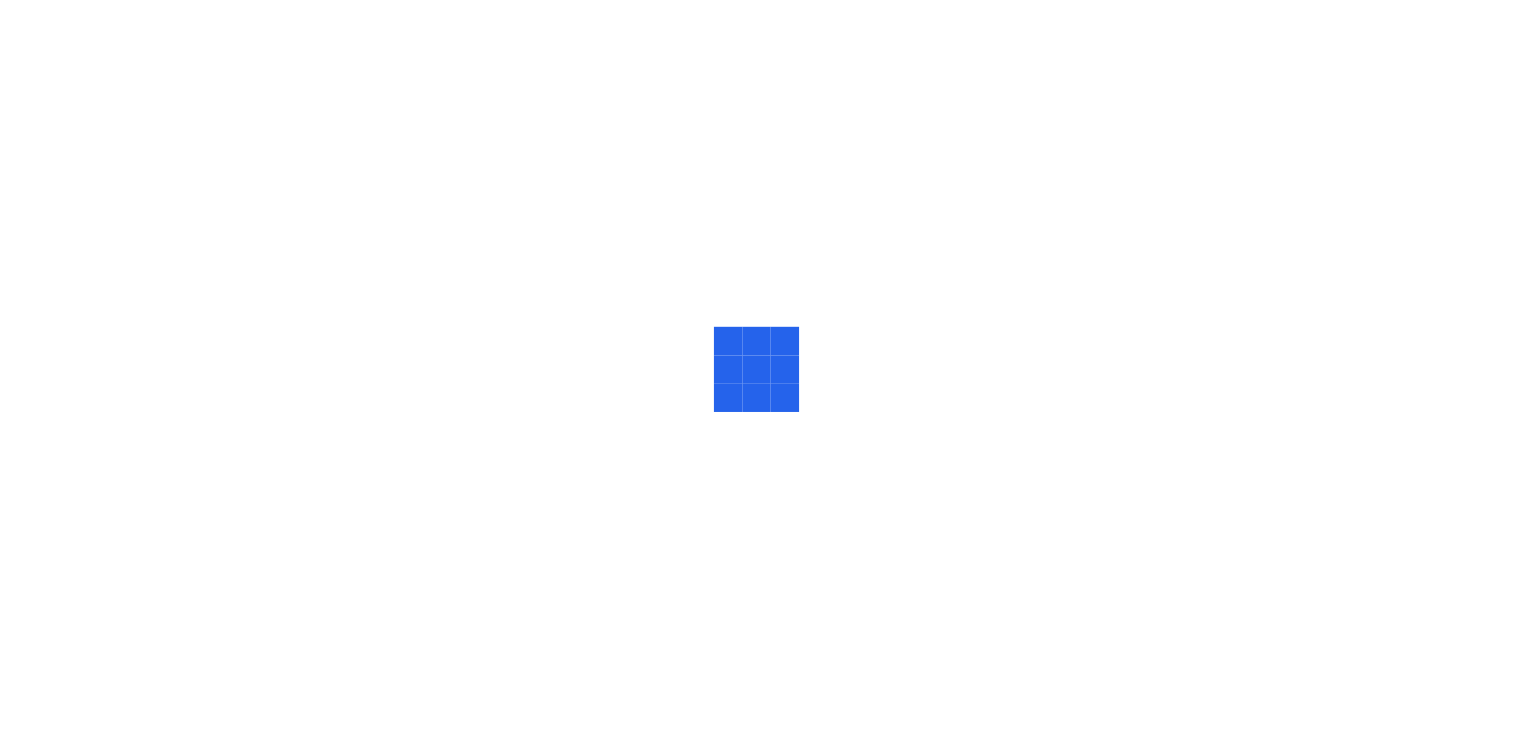 scroll, scrollTop: 0, scrollLeft: 0, axis: both 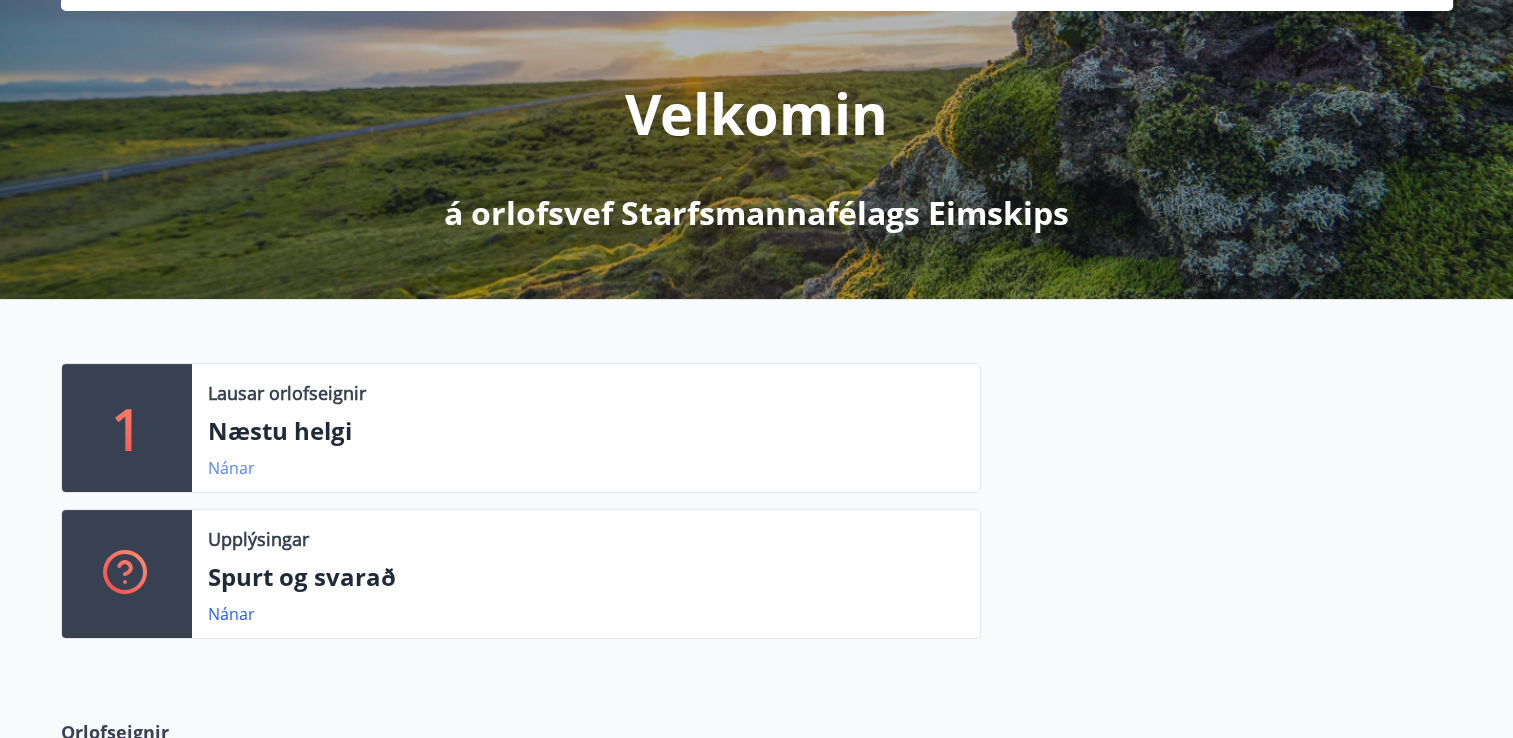 click on "Nánar" at bounding box center (231, 468) 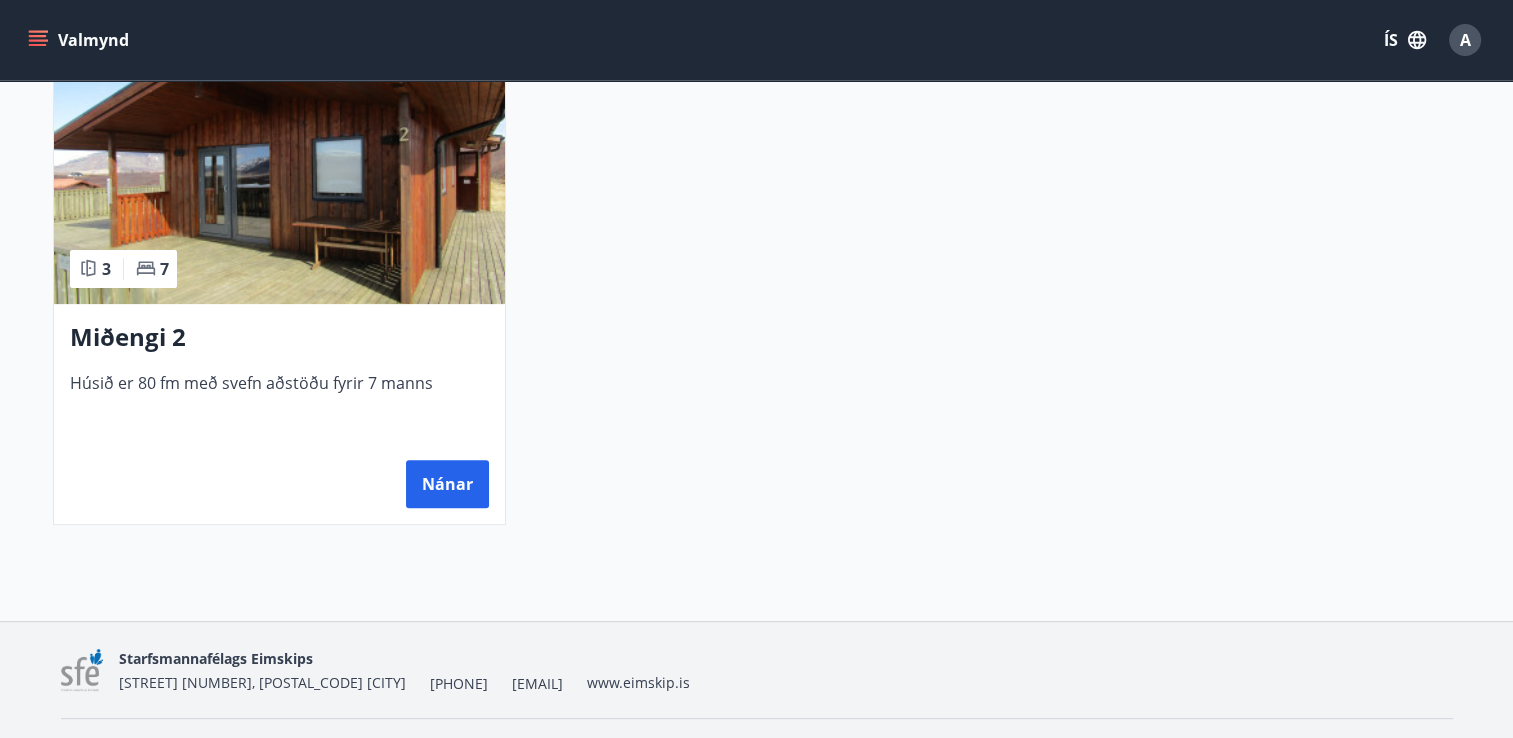 scroll, scrollTop: 0, scrollLeft: 0, axis: both 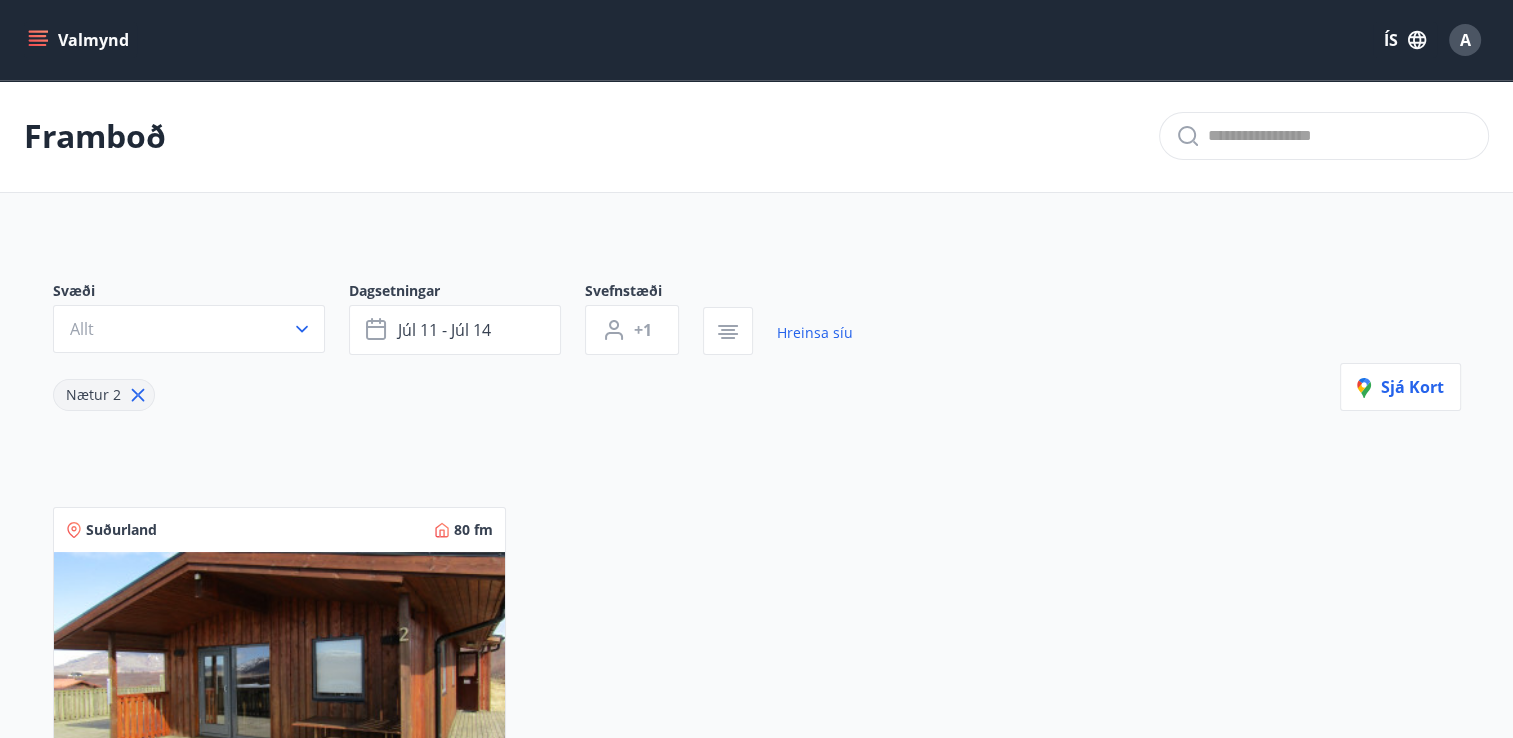 click on "Nætur 2" at bounding box center (453, 383) 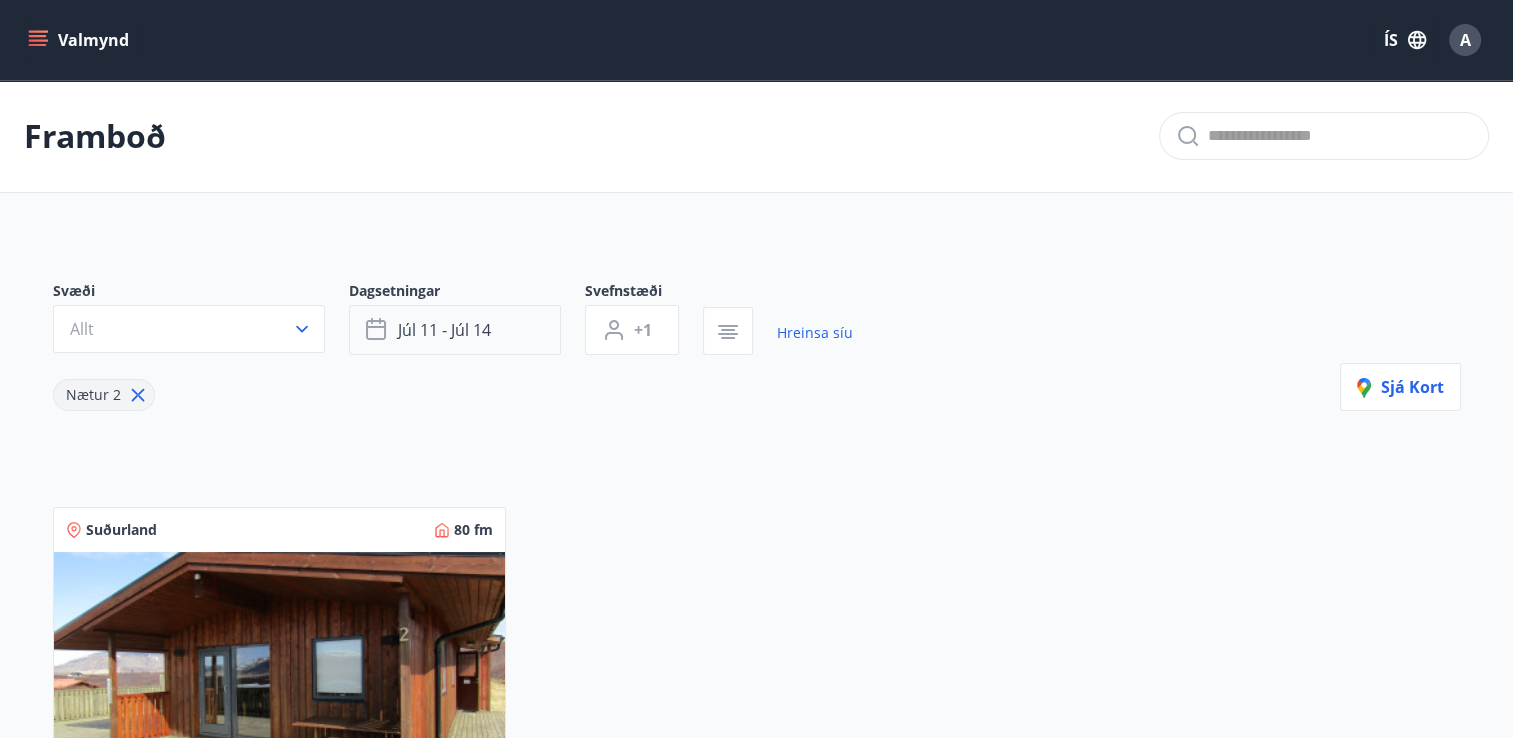 click on "júl 11 - júl 14" at bounding box center (455, 330) 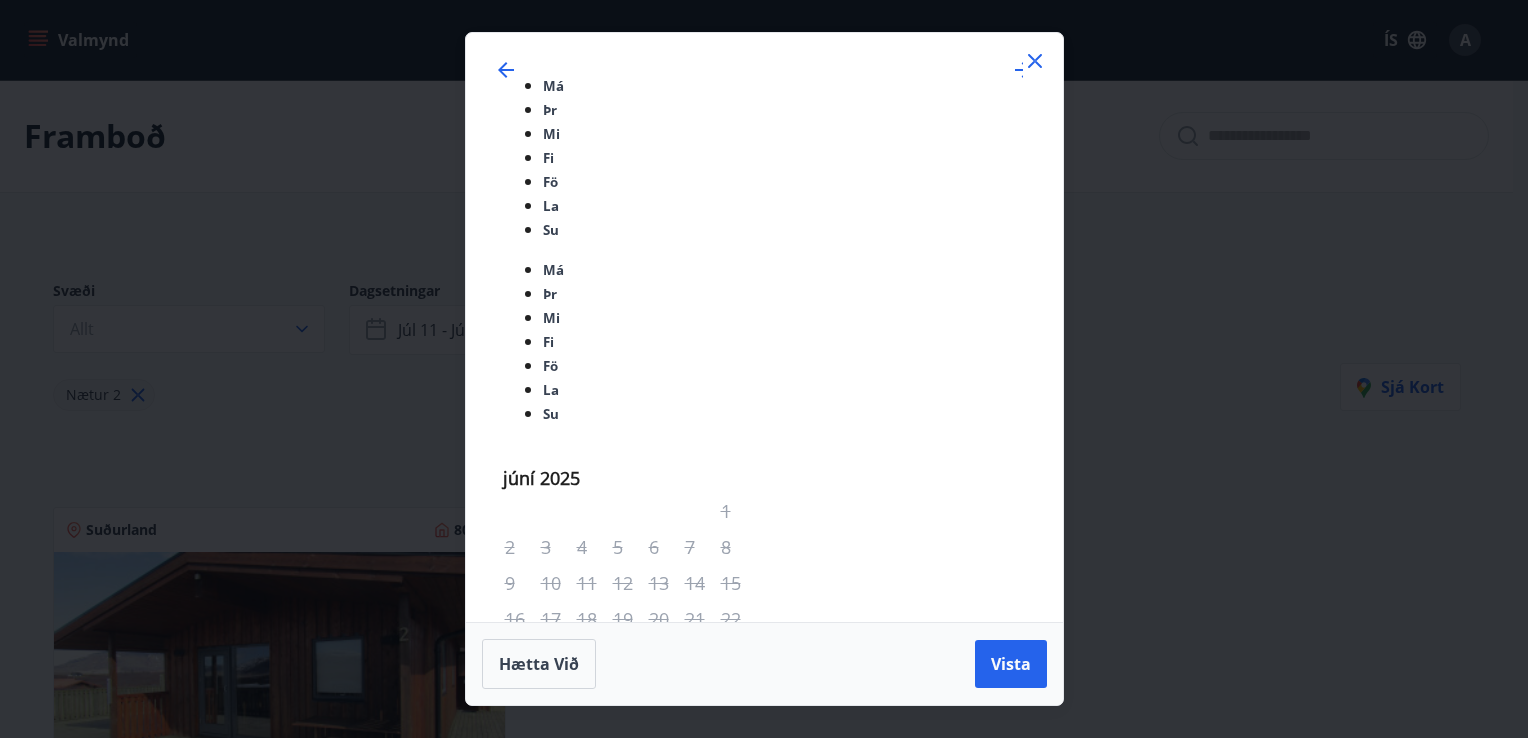 click on "18" at bounding box center [666, 911] 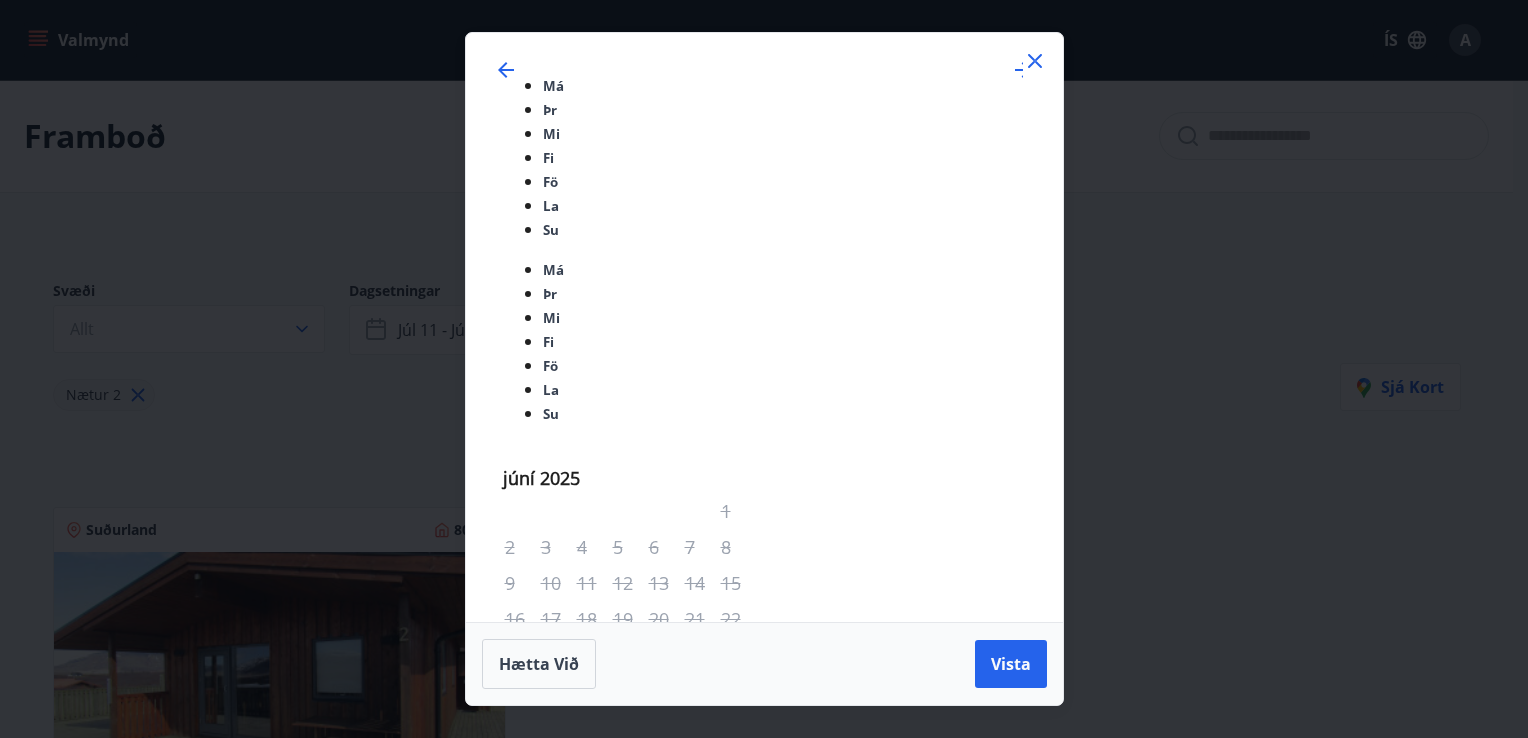 click on "25" at bounding box center [666, 947] 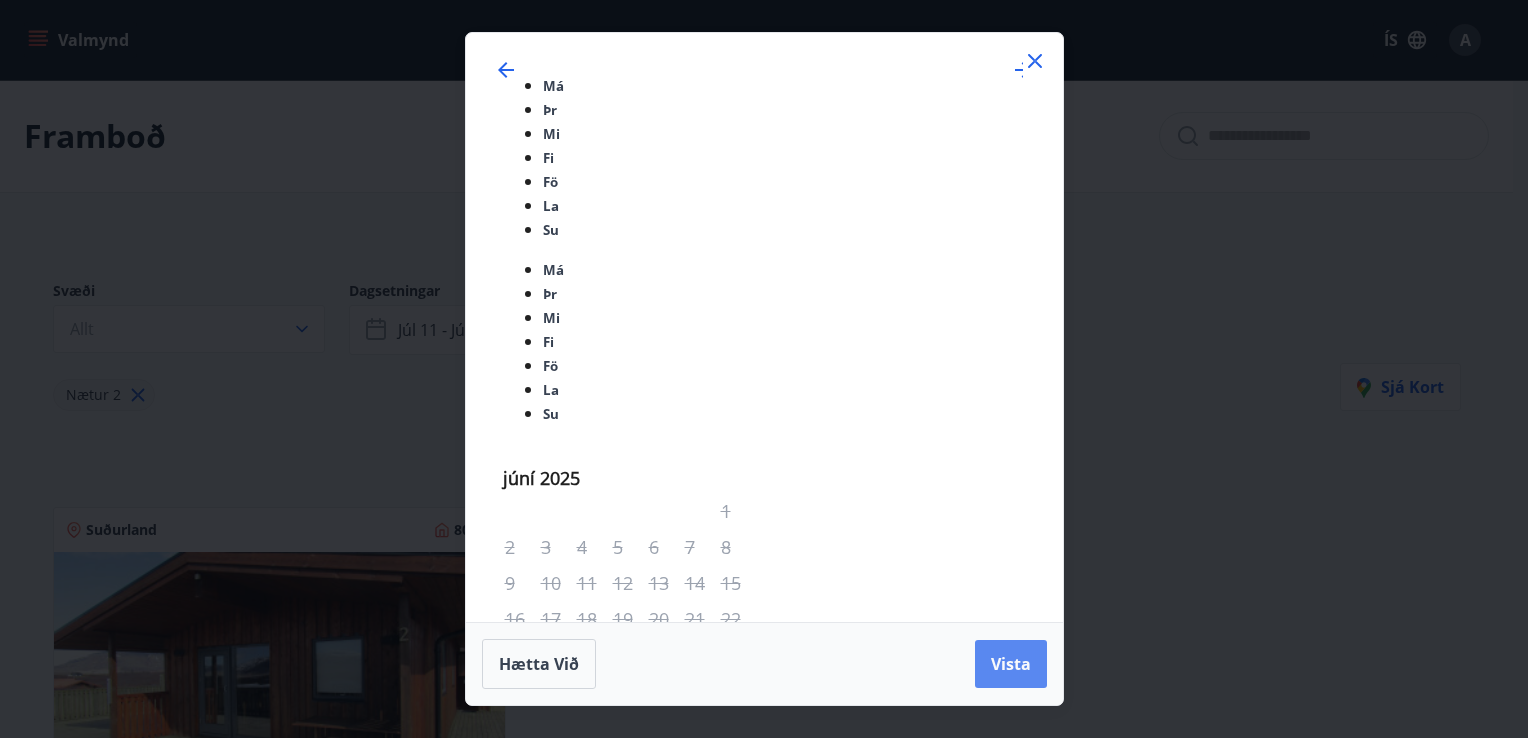click on "Vista" at bounding box center [1011, 664] 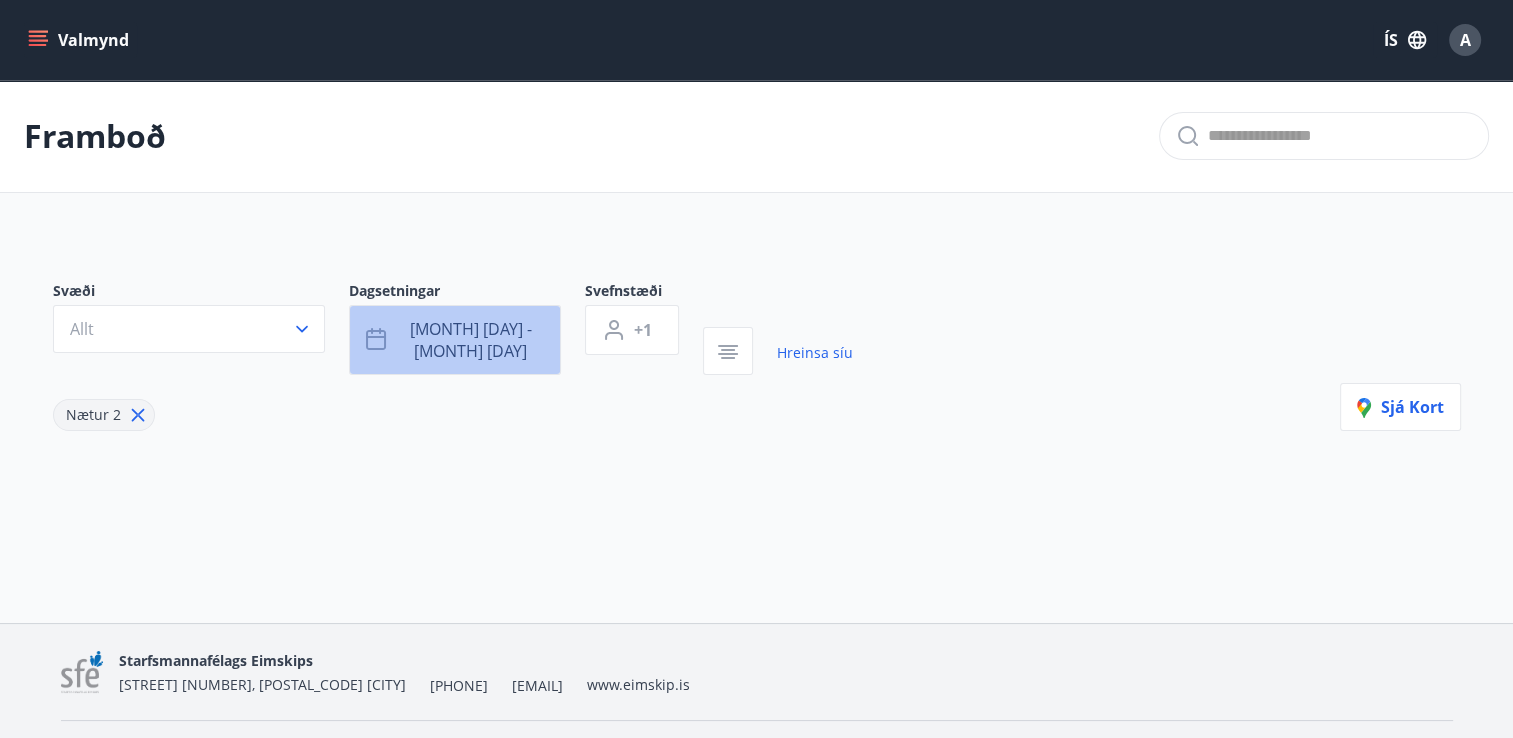 click on "[MONTH] [DAY] - [MONTH] [DAY]" at bounding box center [471, 340] 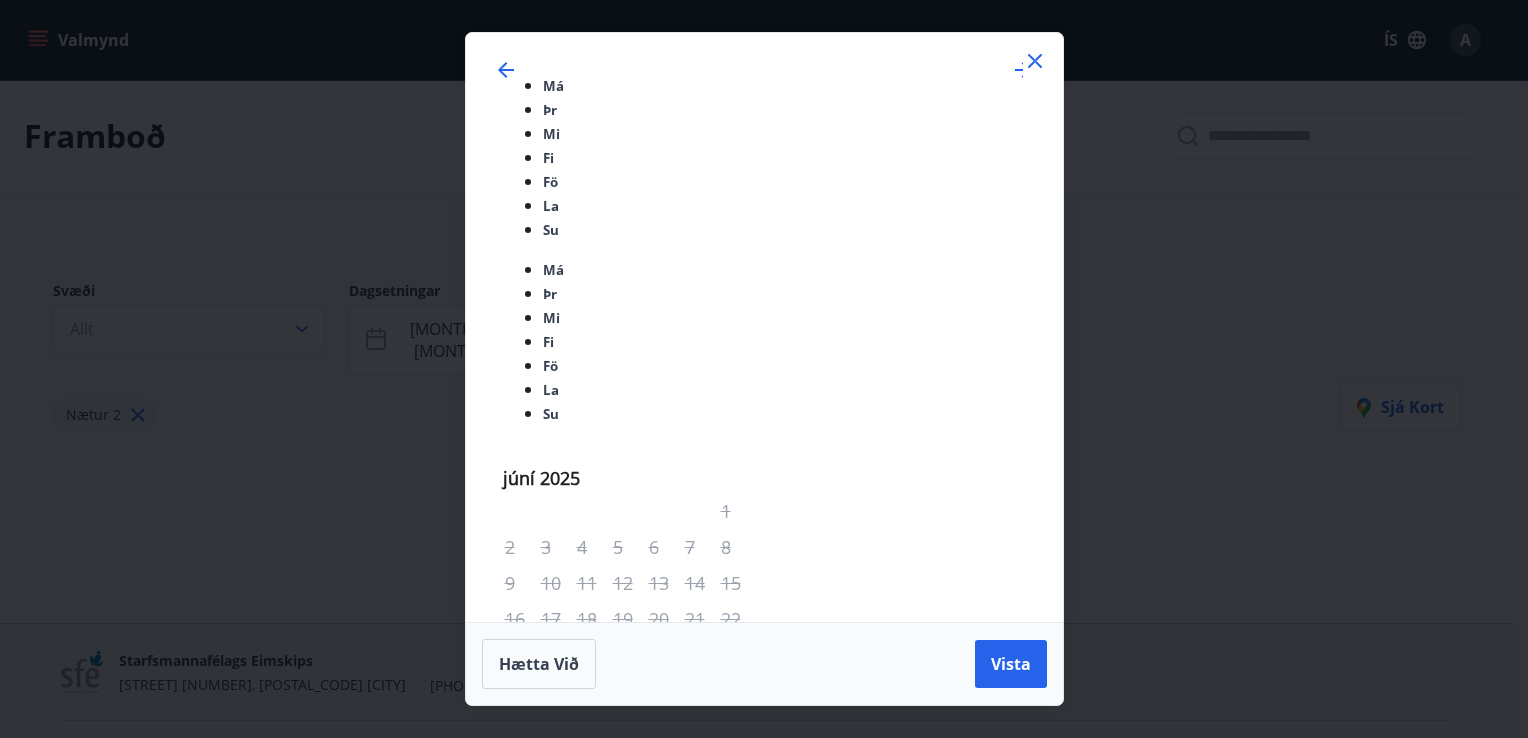 click on "25" at bounding box center [666, 947] 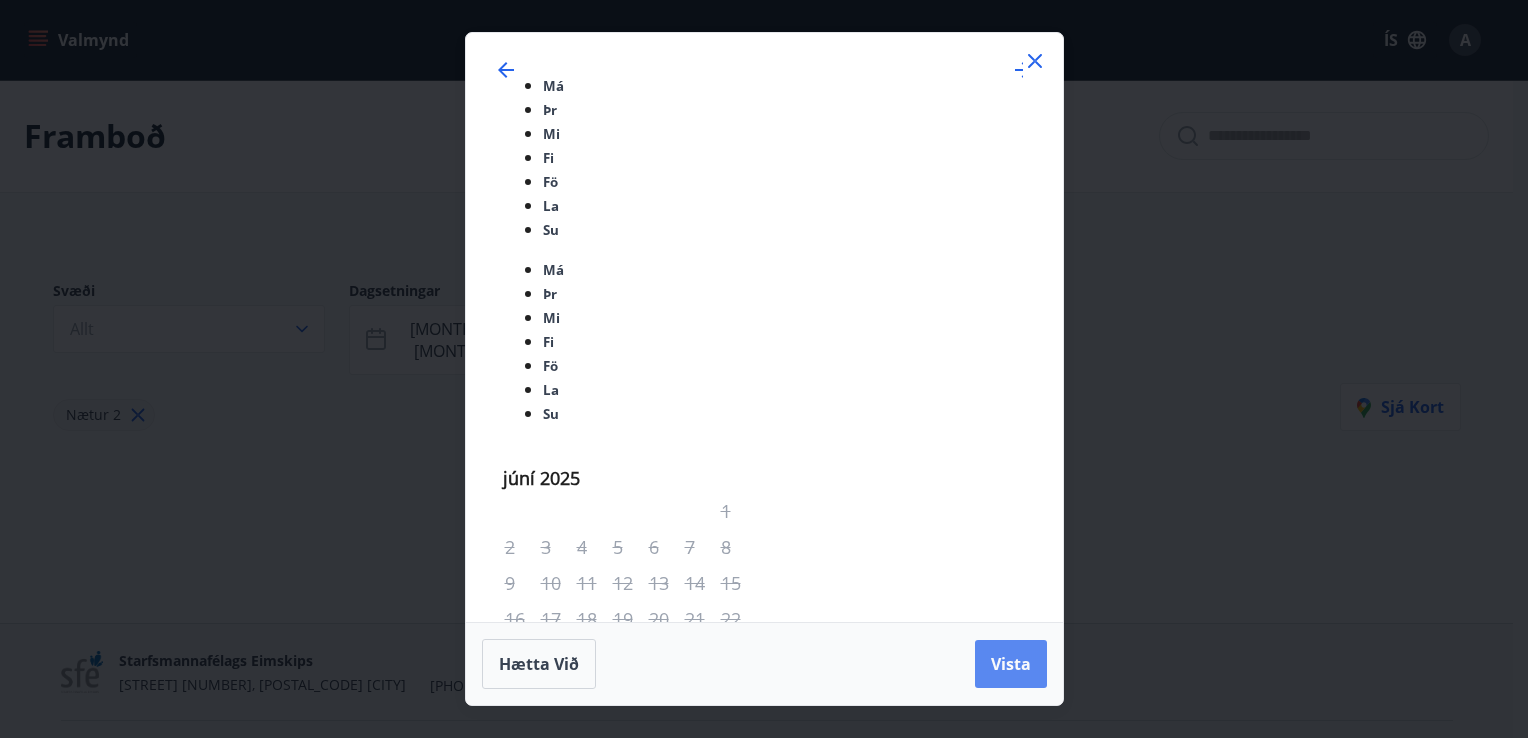 click on "Vista" at bounding box center (1011, 664) 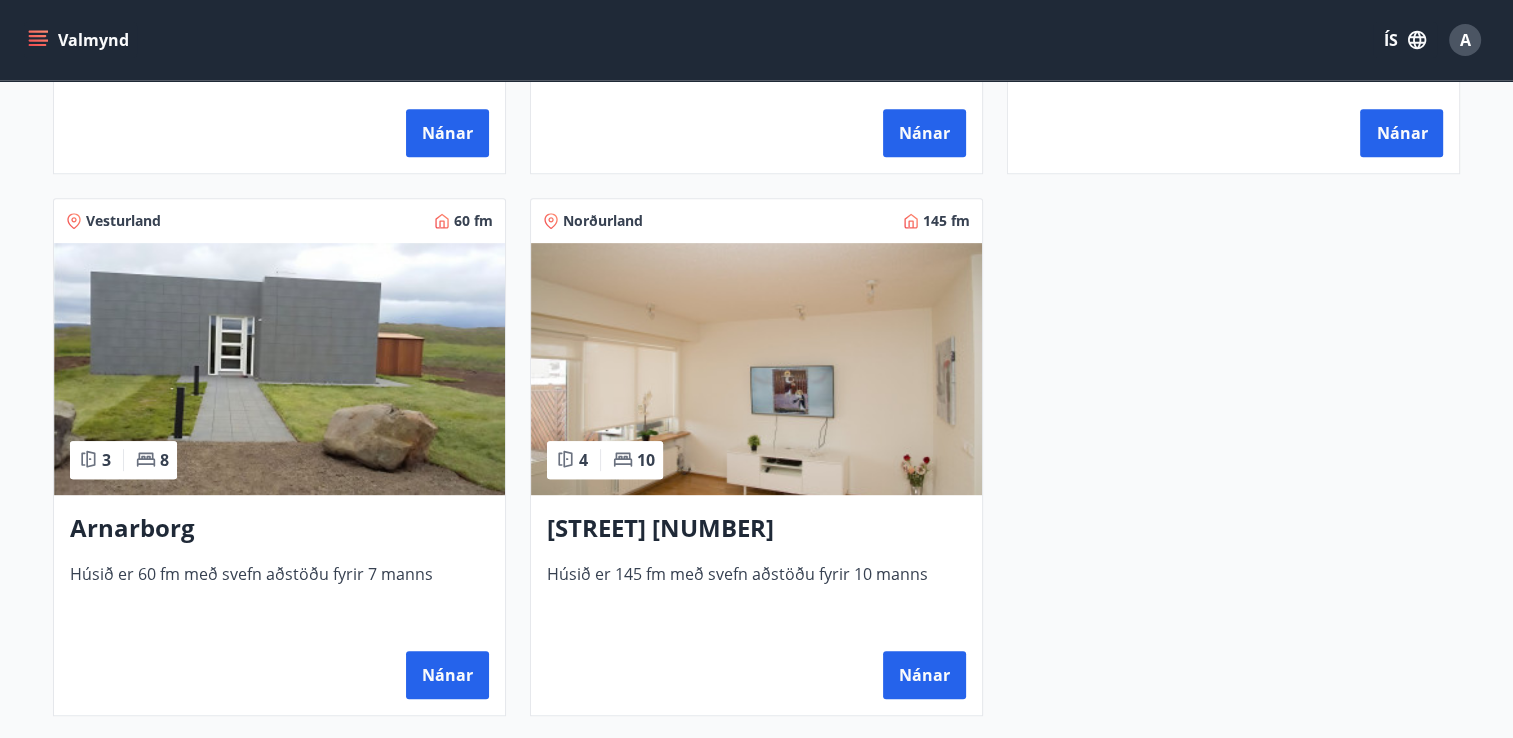 scroll, scrollTop: 1000, scrollLeft: 0, axis: vertical 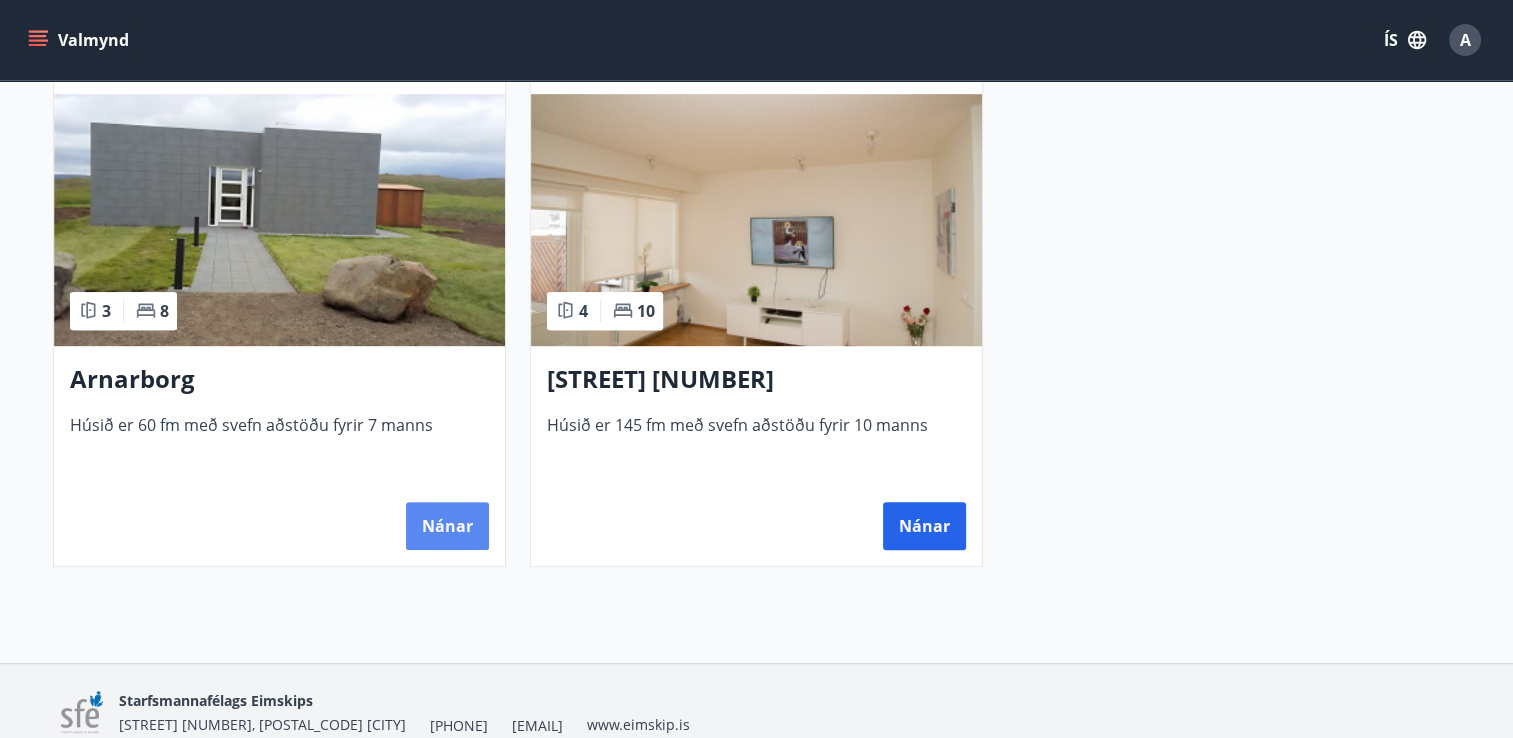 click on "Nánar" at bounding box center (447, -16) 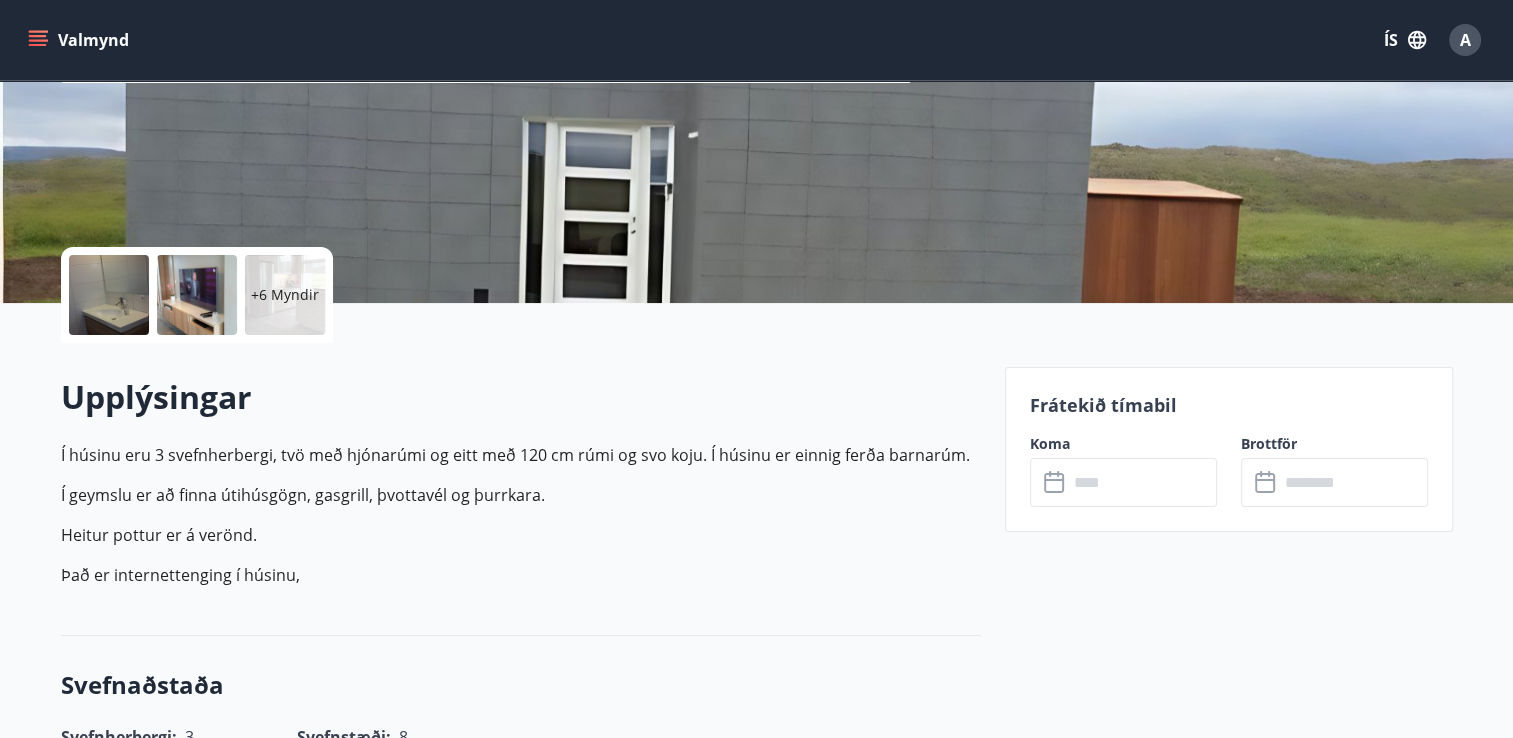 scroll, scrollTop: 300, scrollLeft: 0, axis: vertical 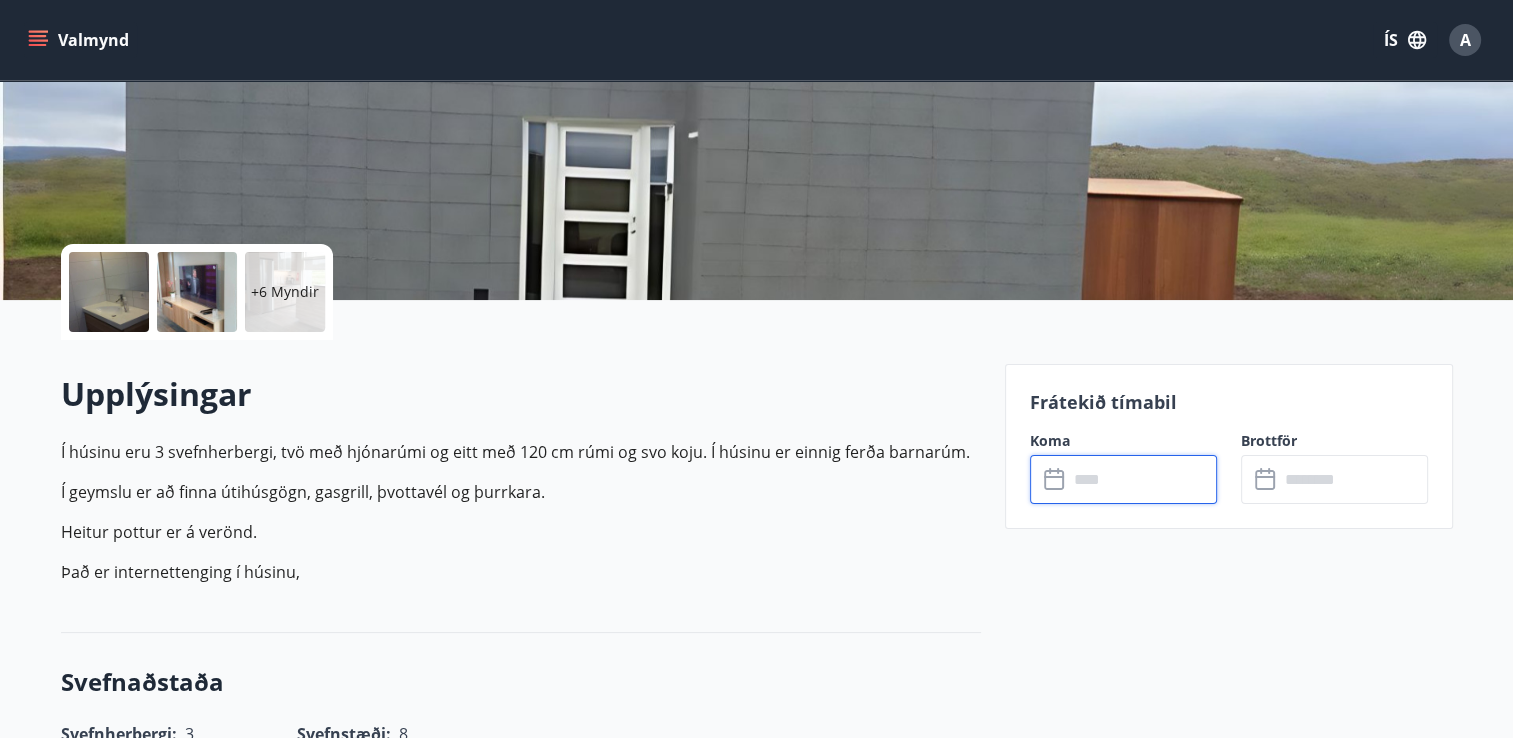 click at bounding box center [1142, 479] 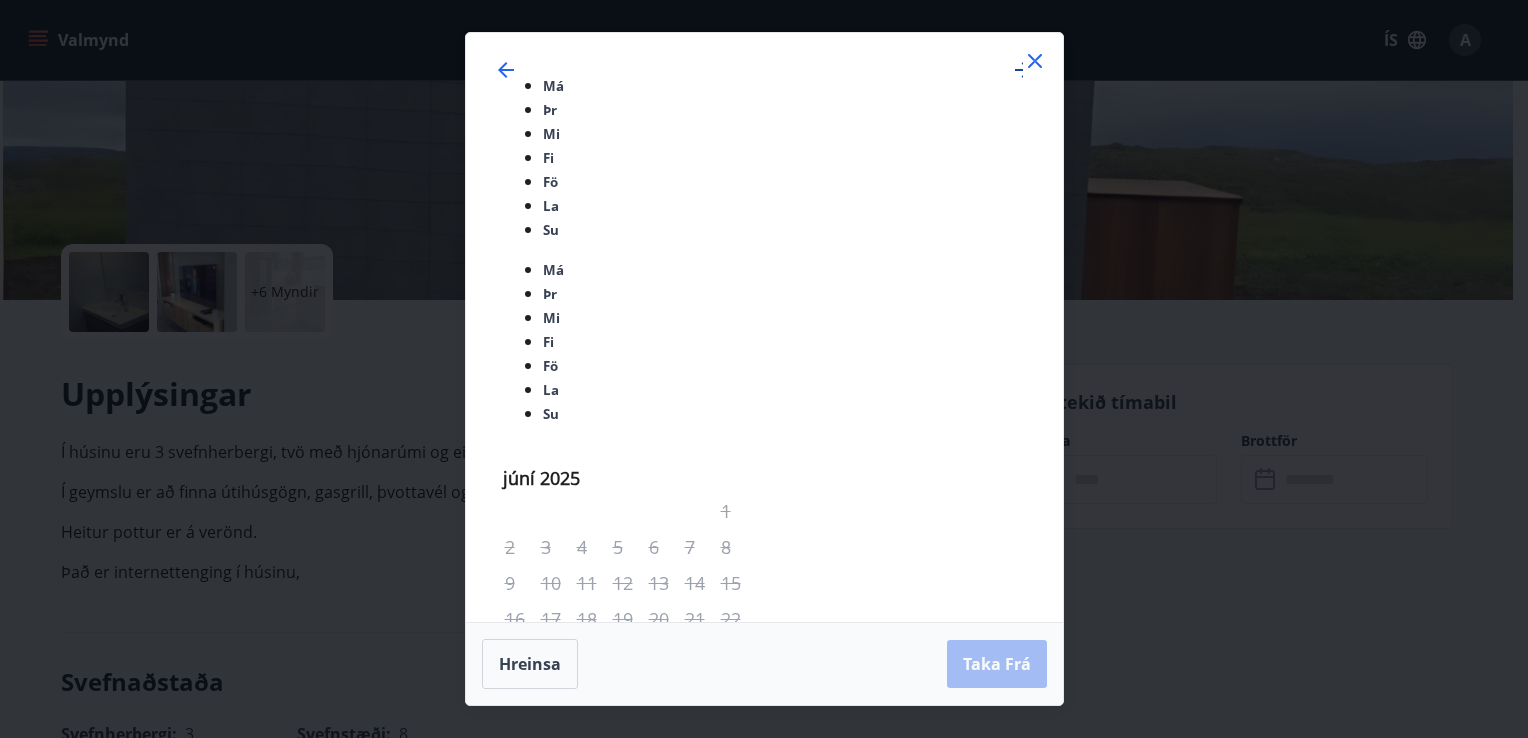 click at bounding box center (1023, 70) 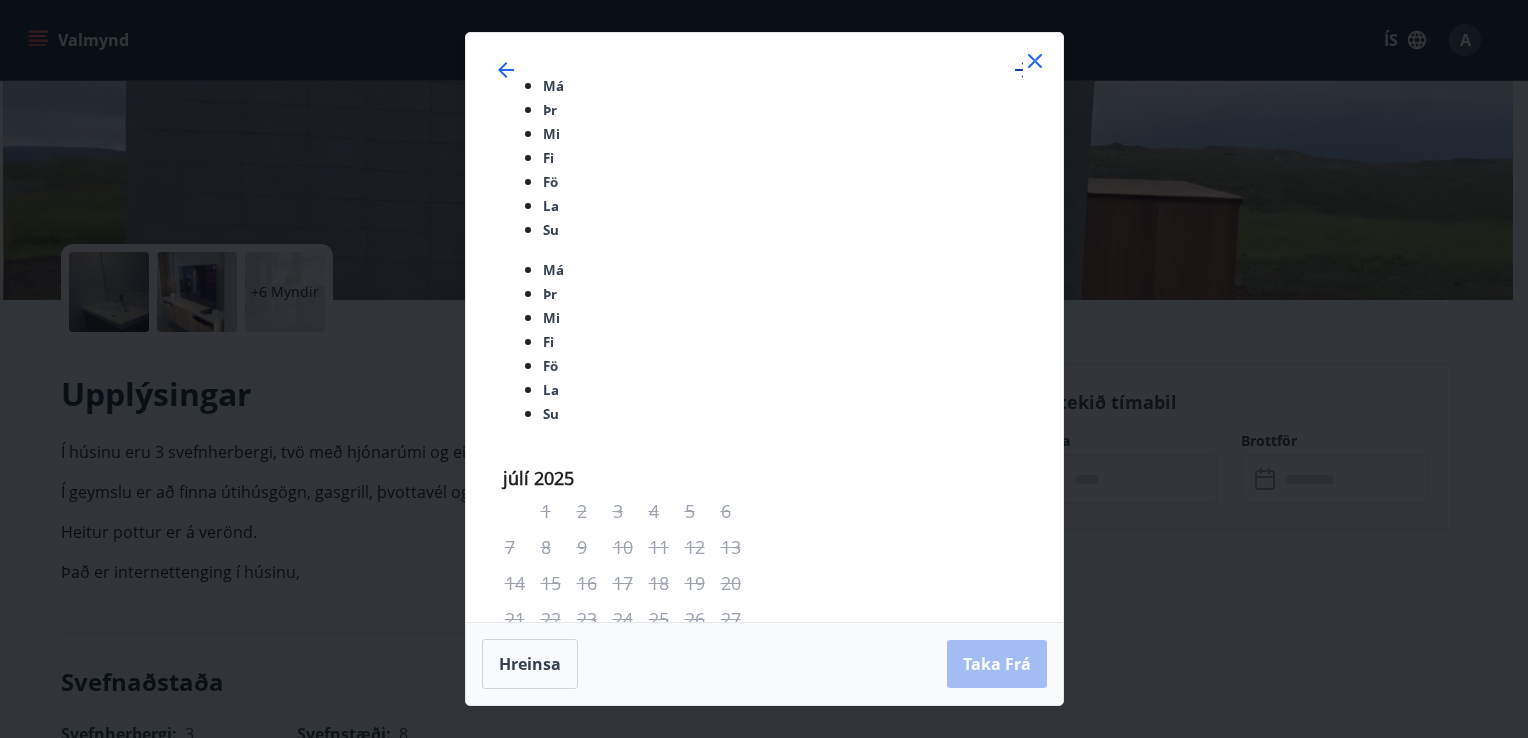 click at bounding box center (1023, 70) 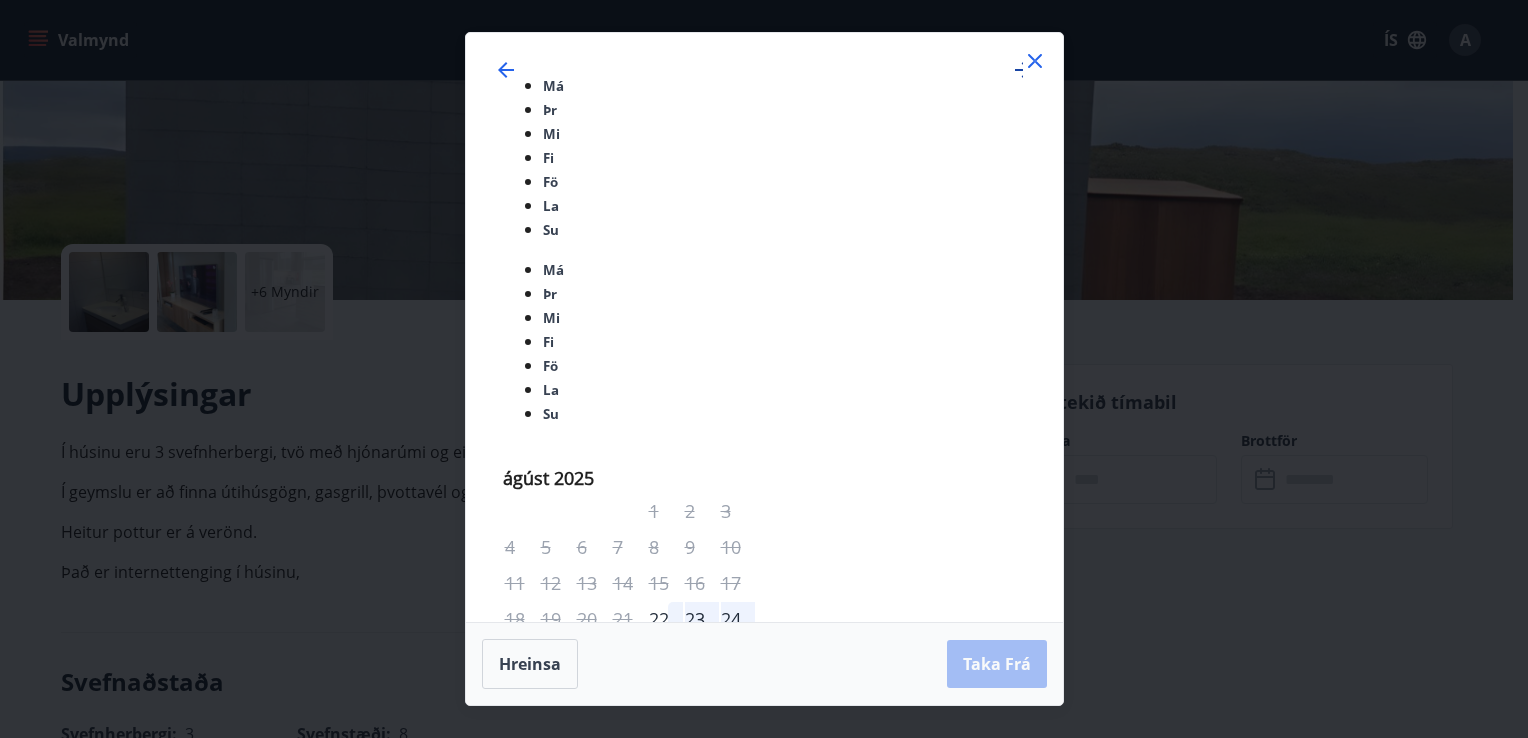 click at bounding box center [1023, 70] 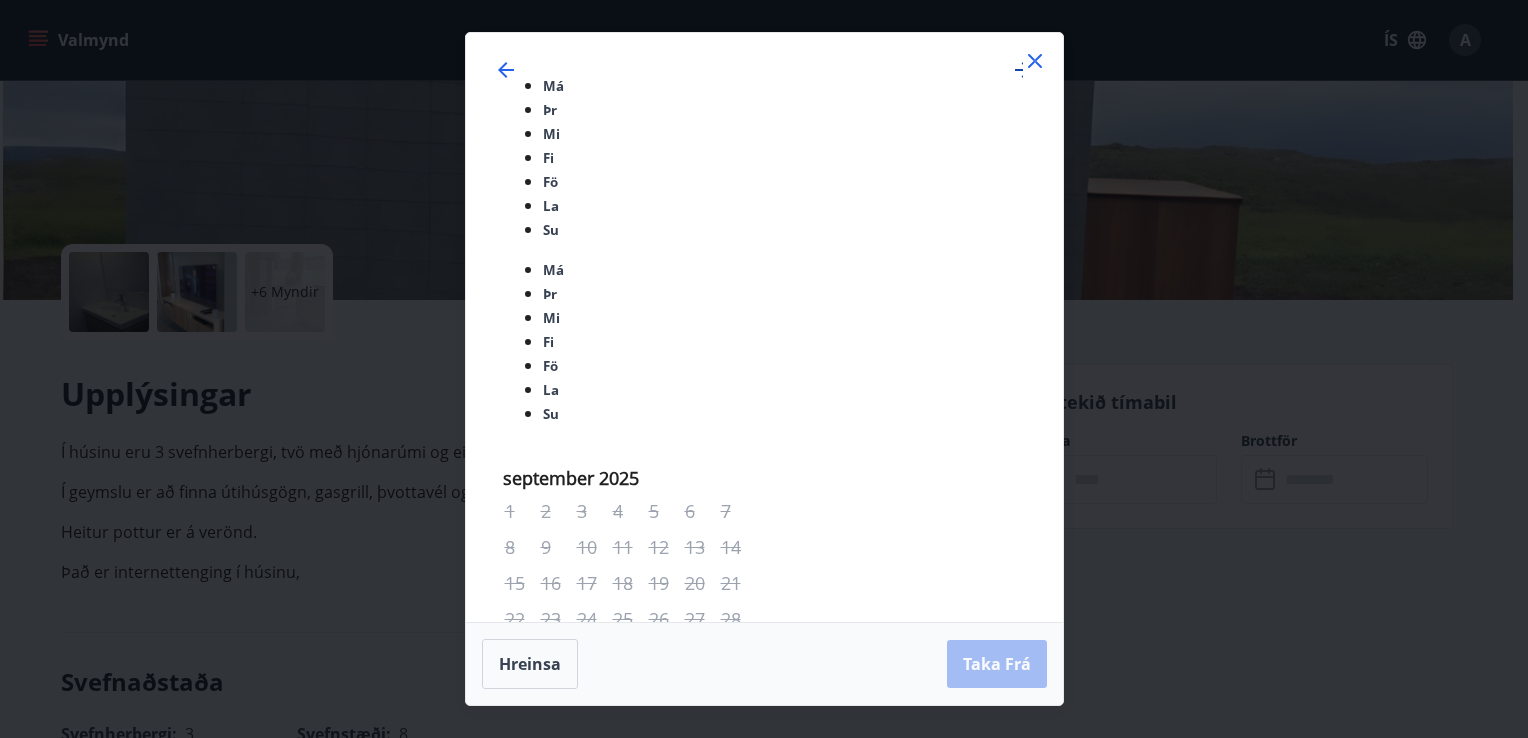click at bounding box center [1023, 70] 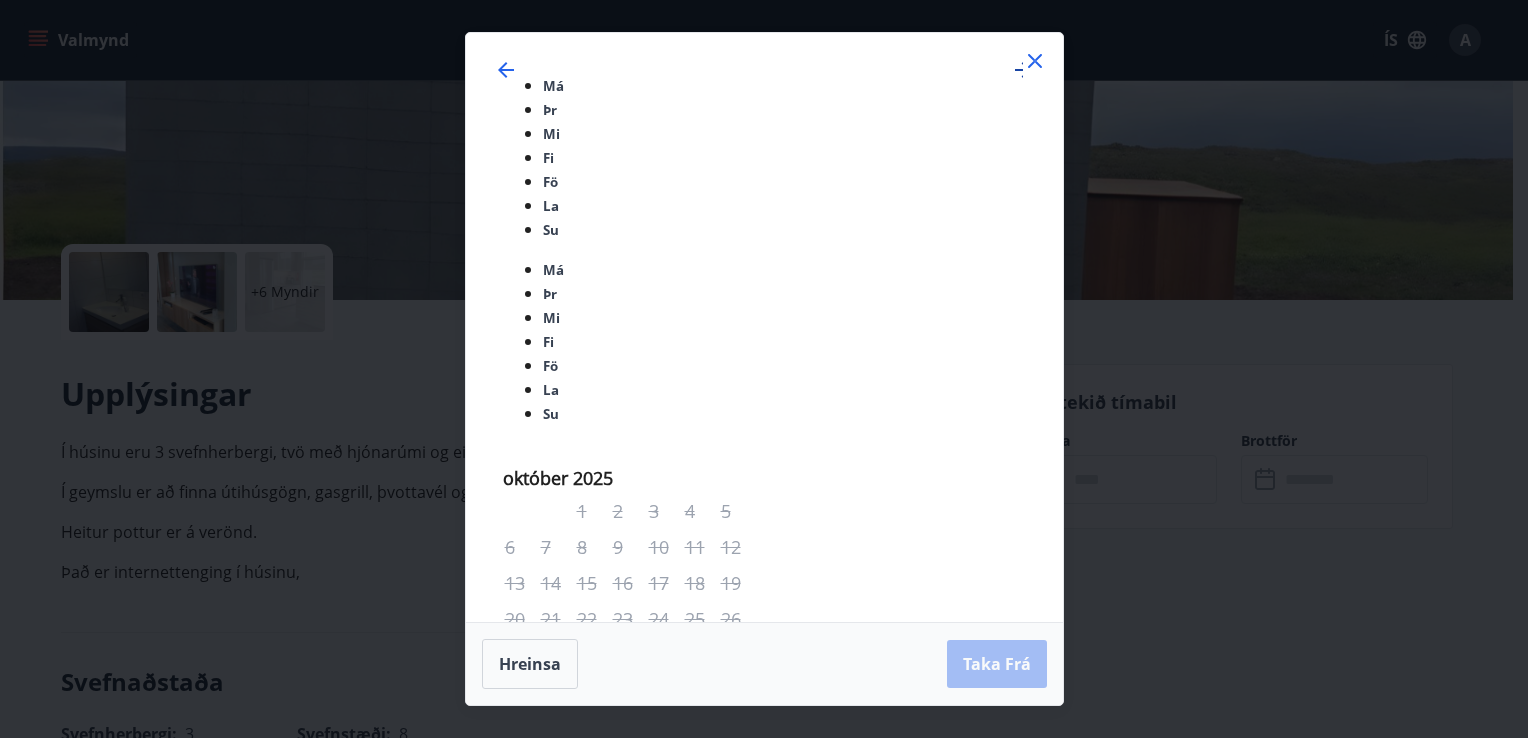 click at bounding box center (1023, 70) 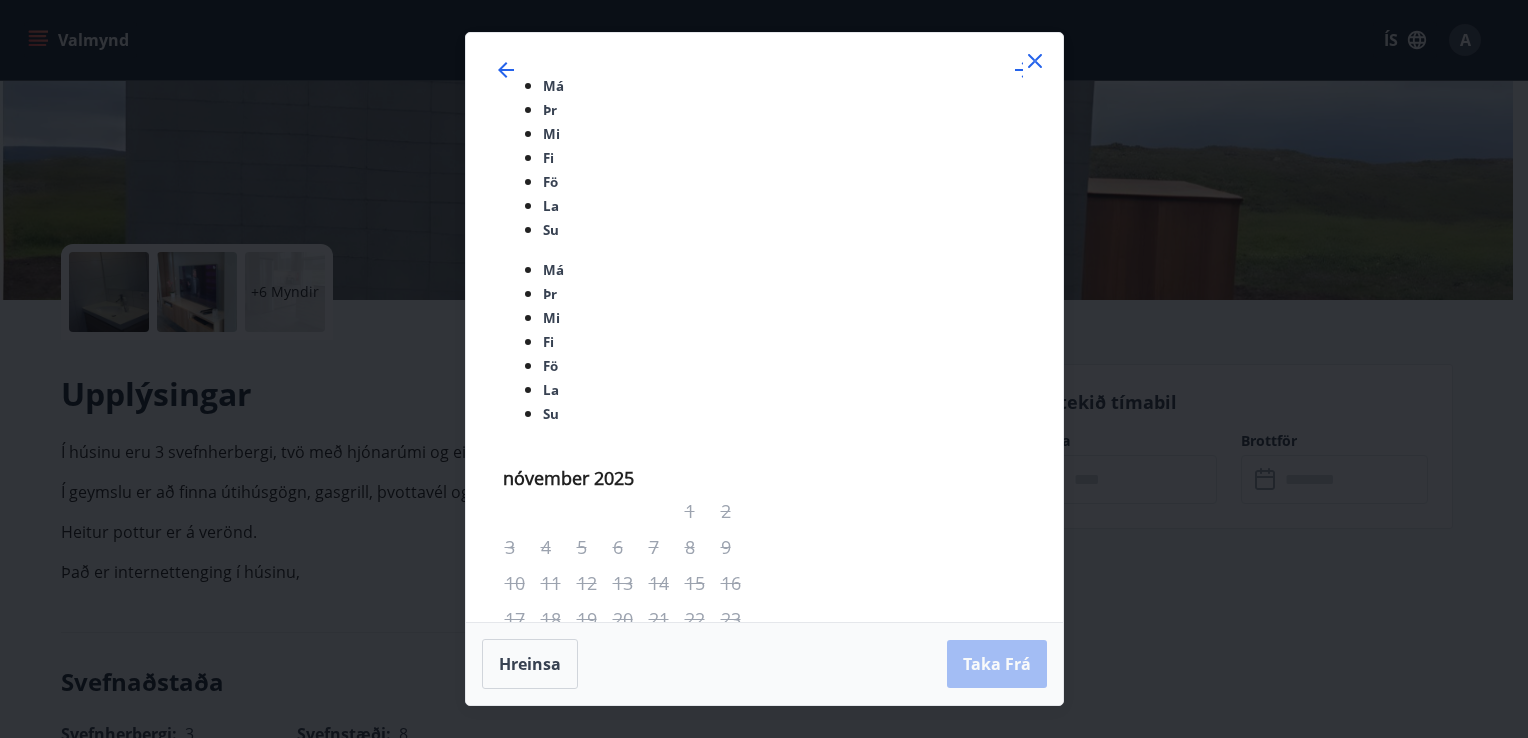 click at bounding box center [1035, 61] 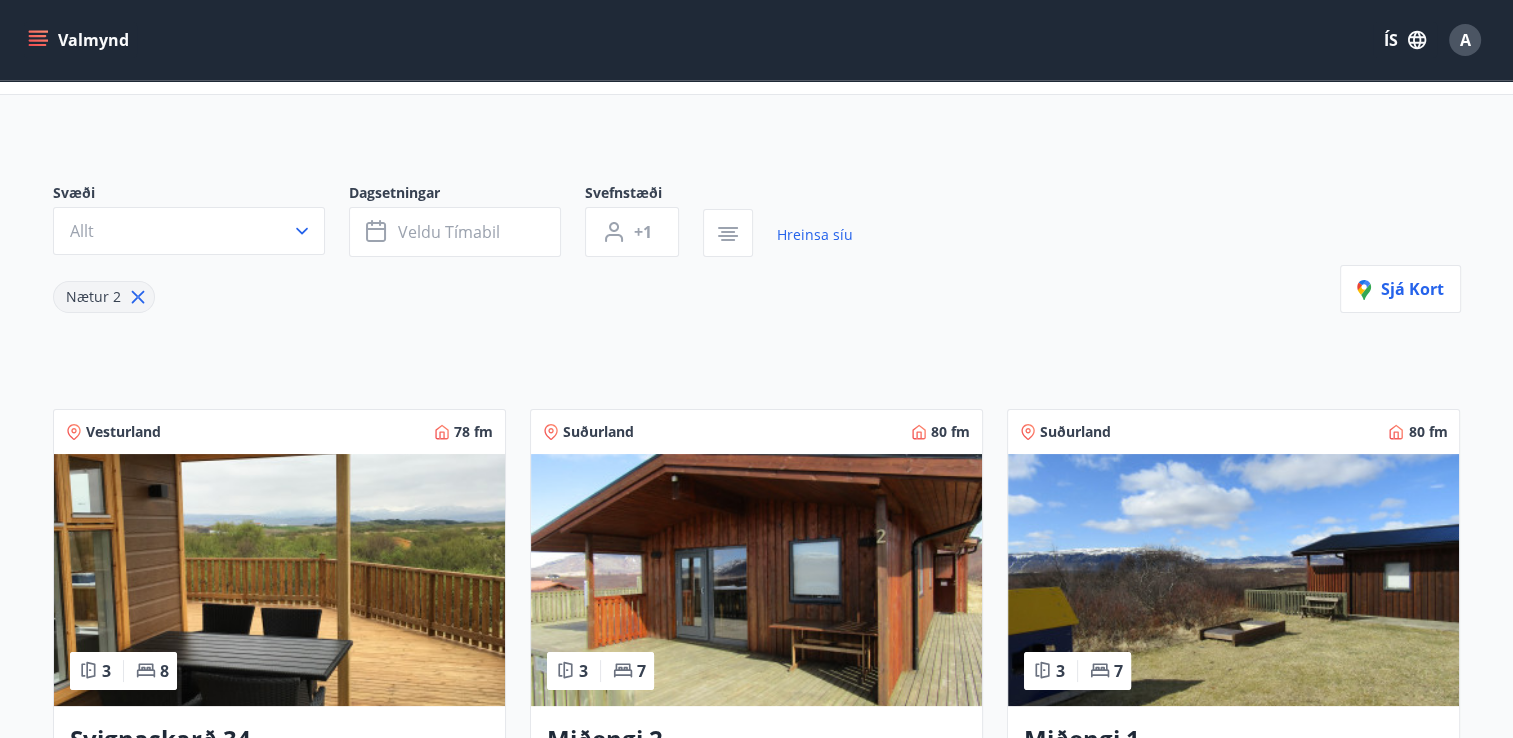 scroll, scrollTop: 200, scrollLeft: 0, axis: vertical 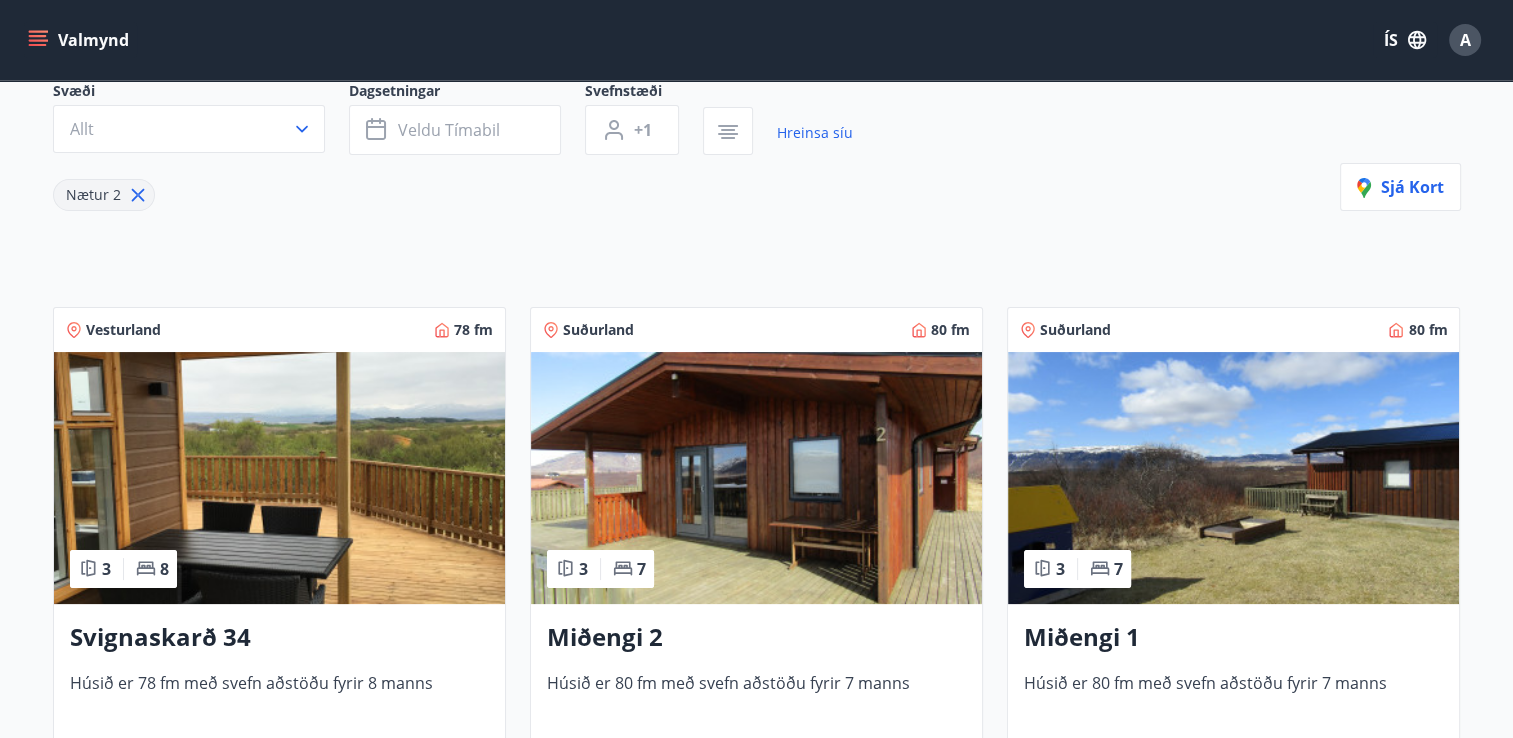 click at bounding box center [279, 478] 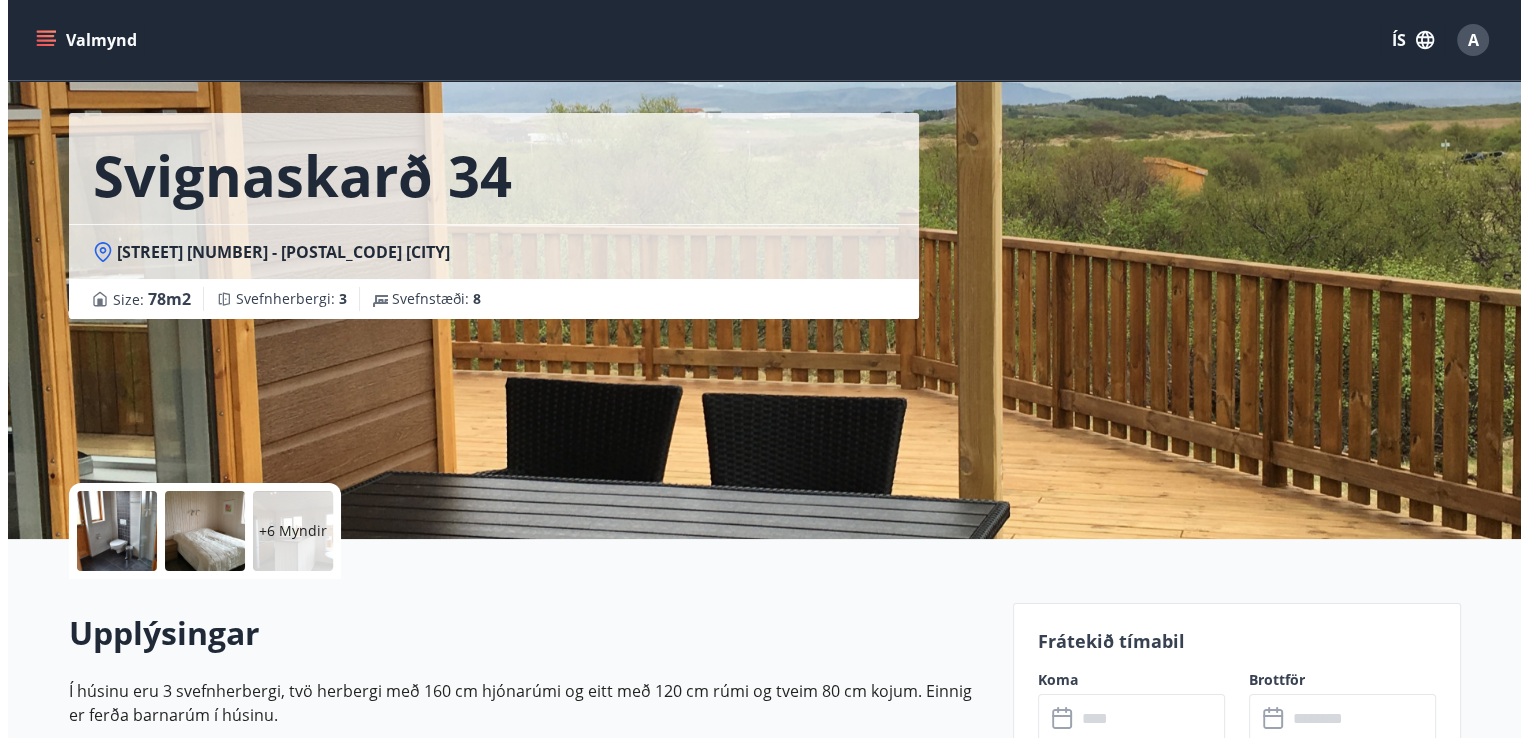 scroll, scrollTop: 0, scrollLeft: 0, axis: both 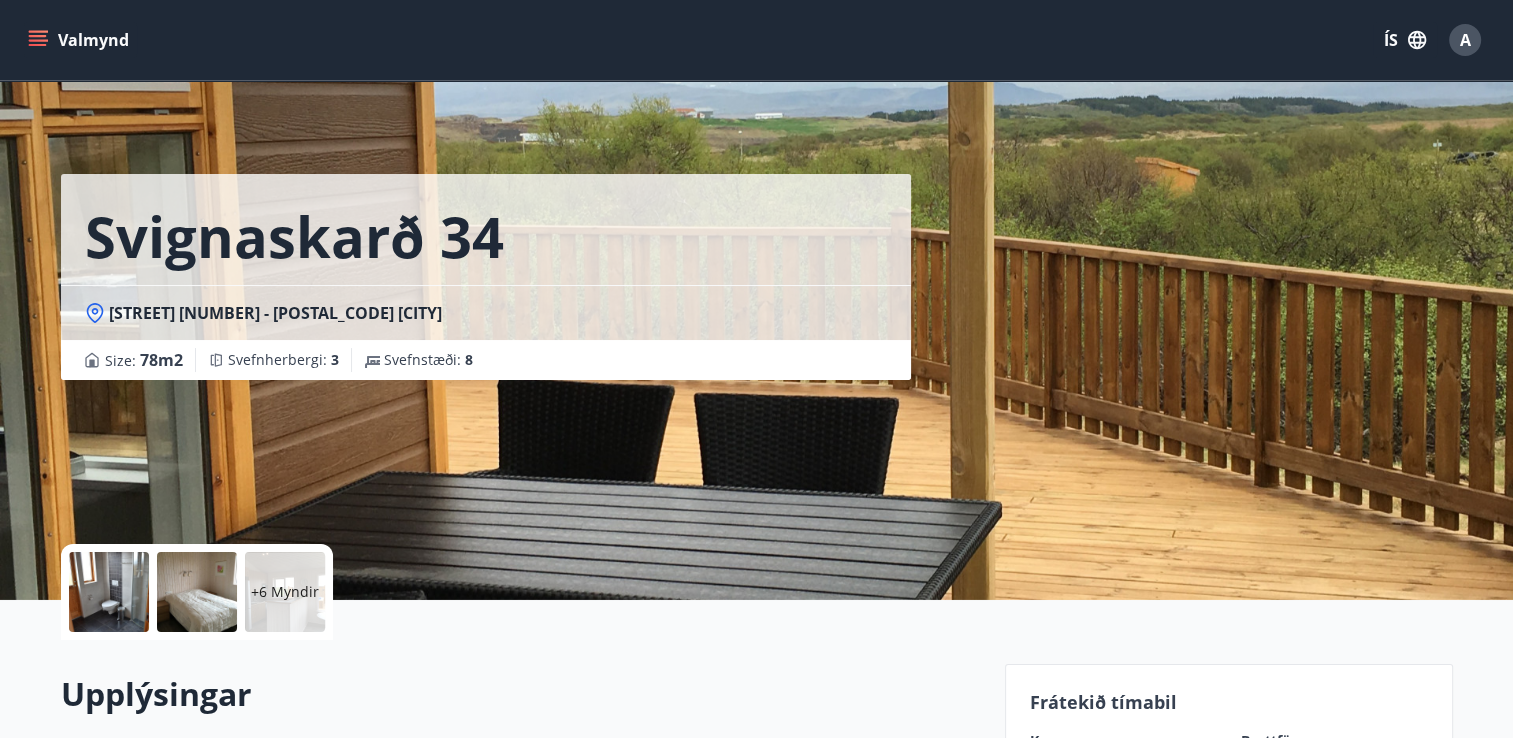 click on "+6 Myndir" at bounding box center (285, 592) 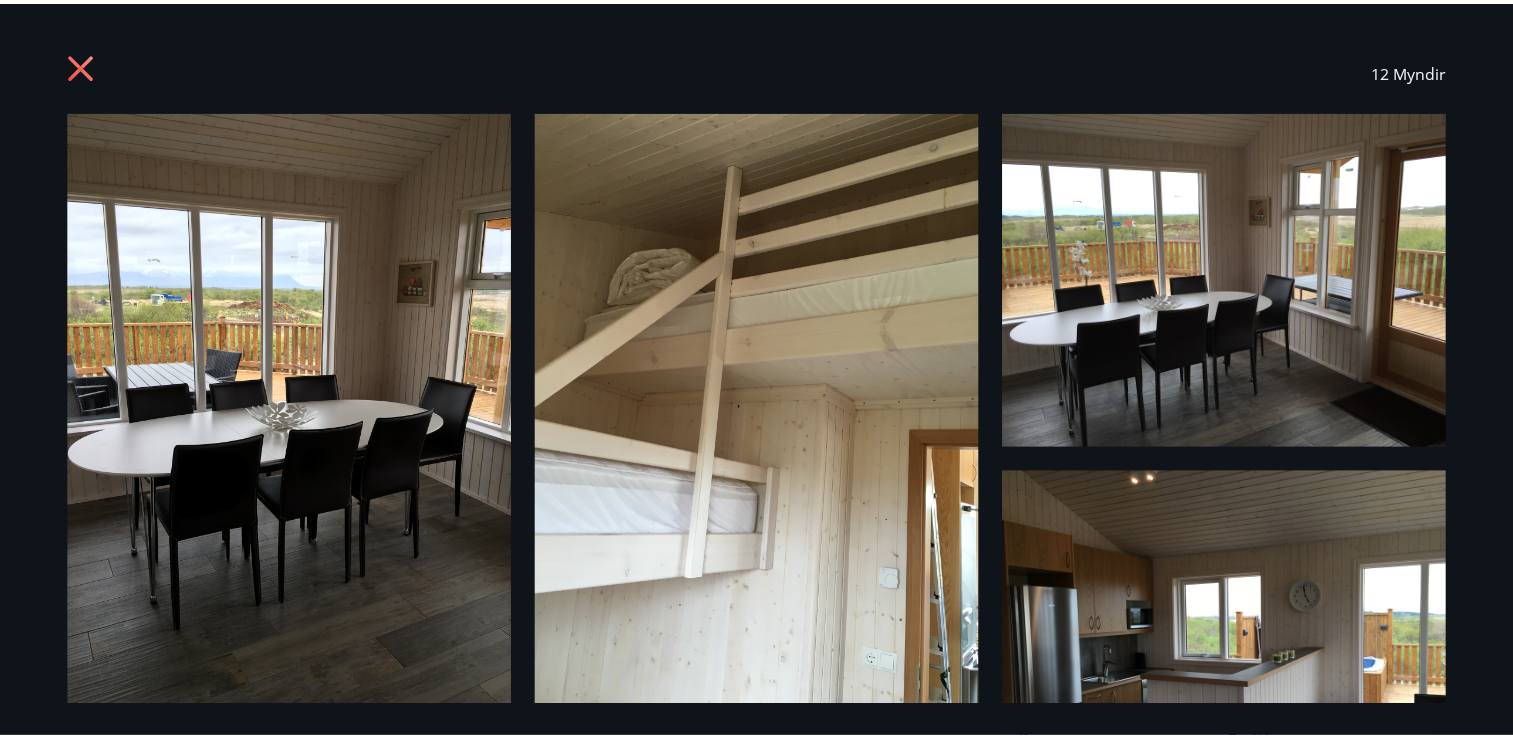 scroll, scrollTop: 0, scrollLeft: 0, axis: both 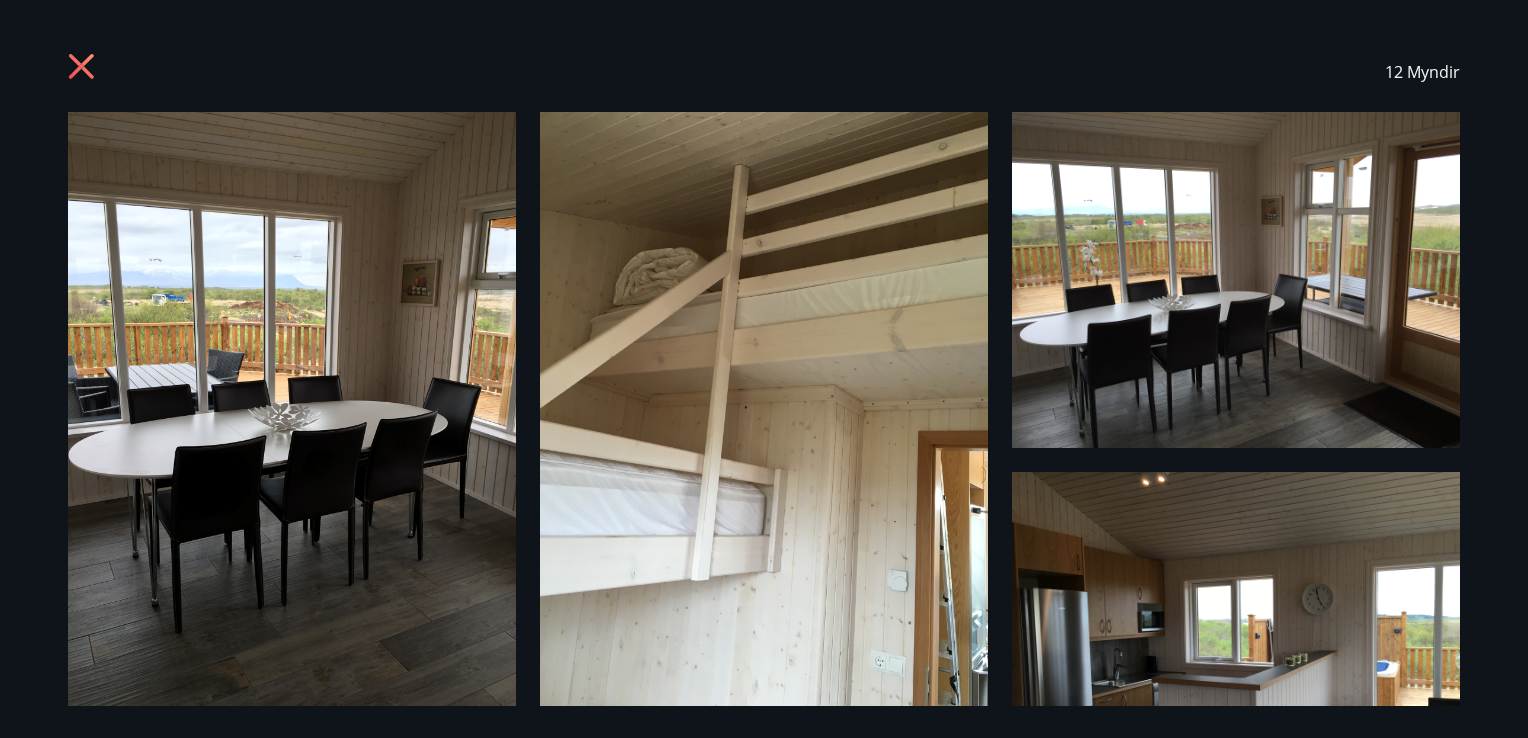 click at bounding box center (81, 66) 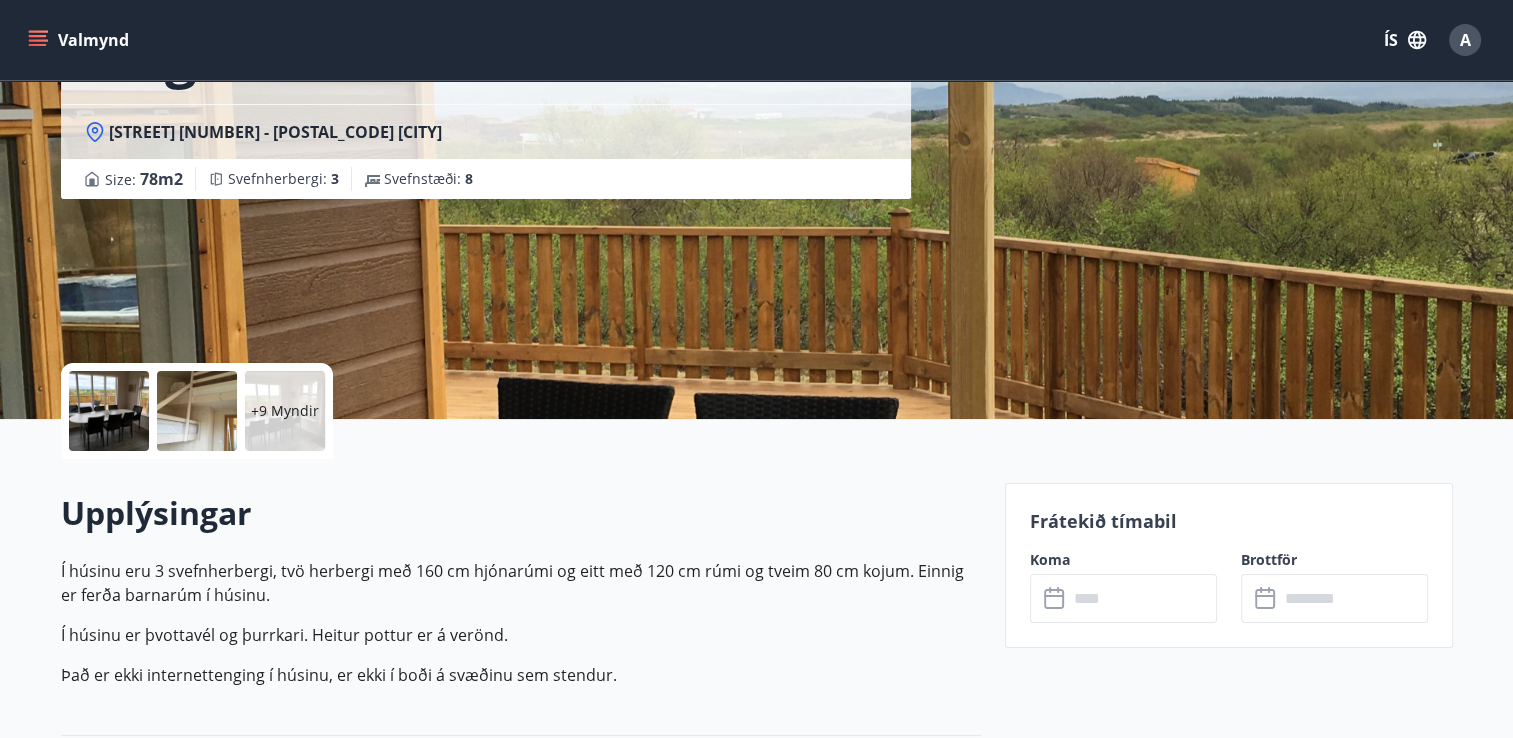 scroll, scrollTop: 300, scrollLeft: 0, axis: vertical 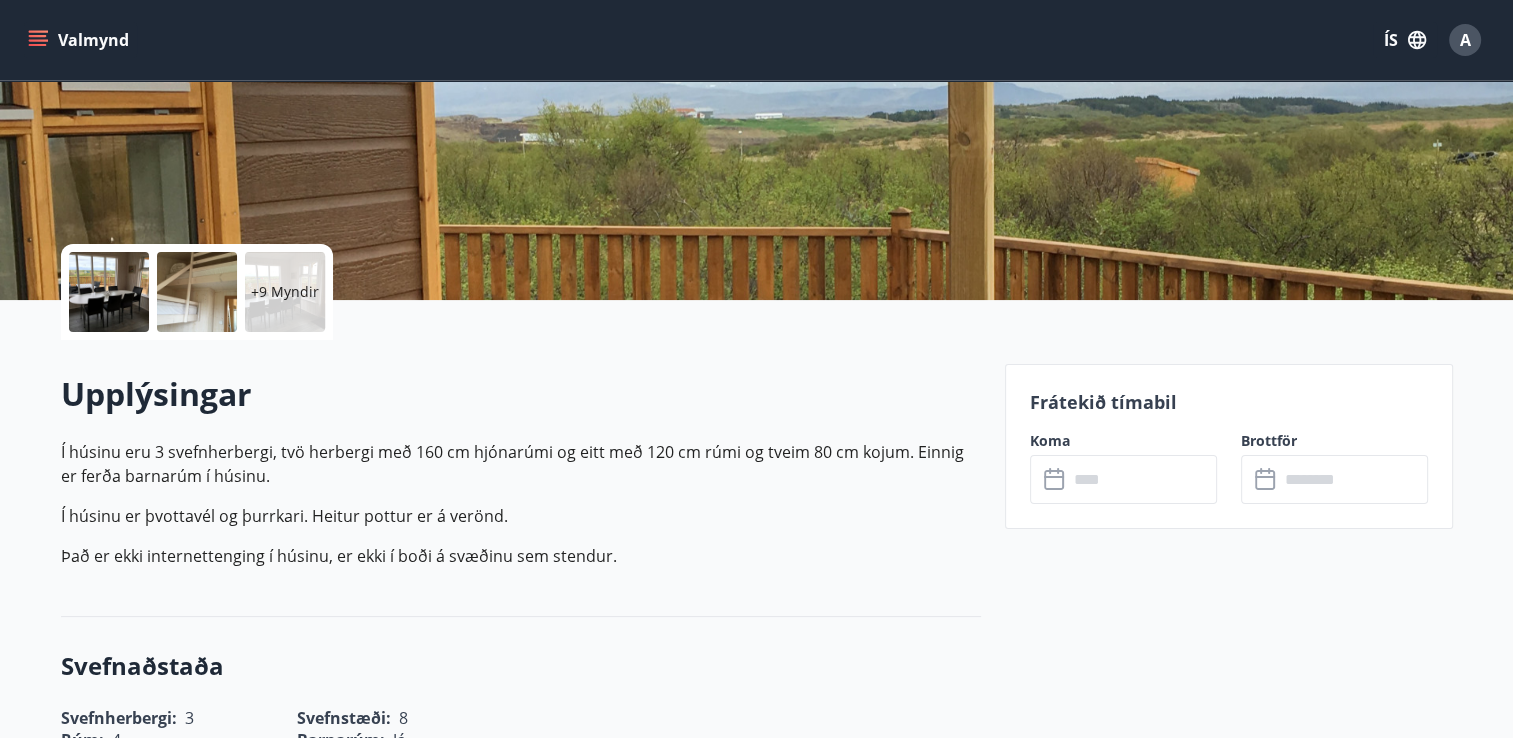 click at bounding box center (1142, 479) 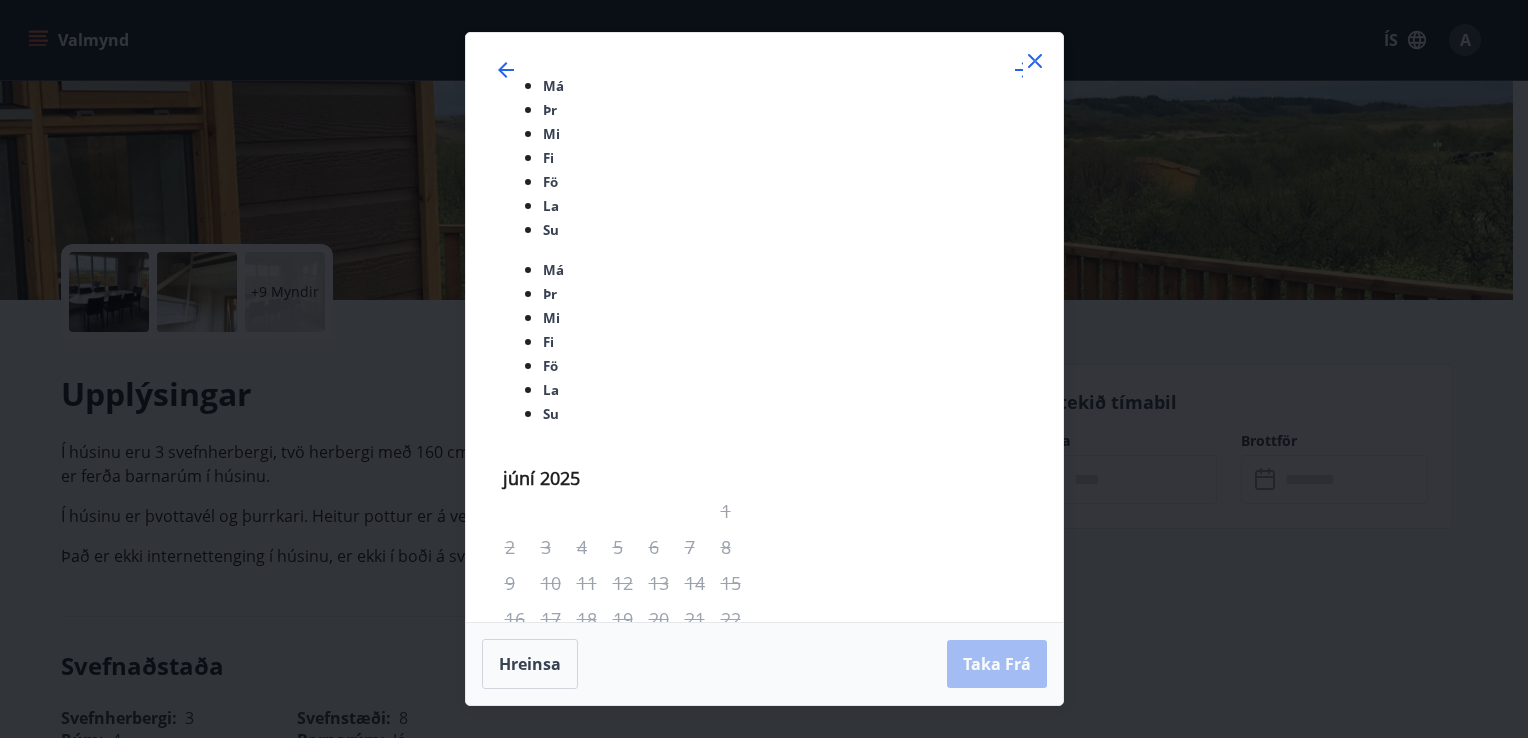 click at bounding box center [1035, 61] 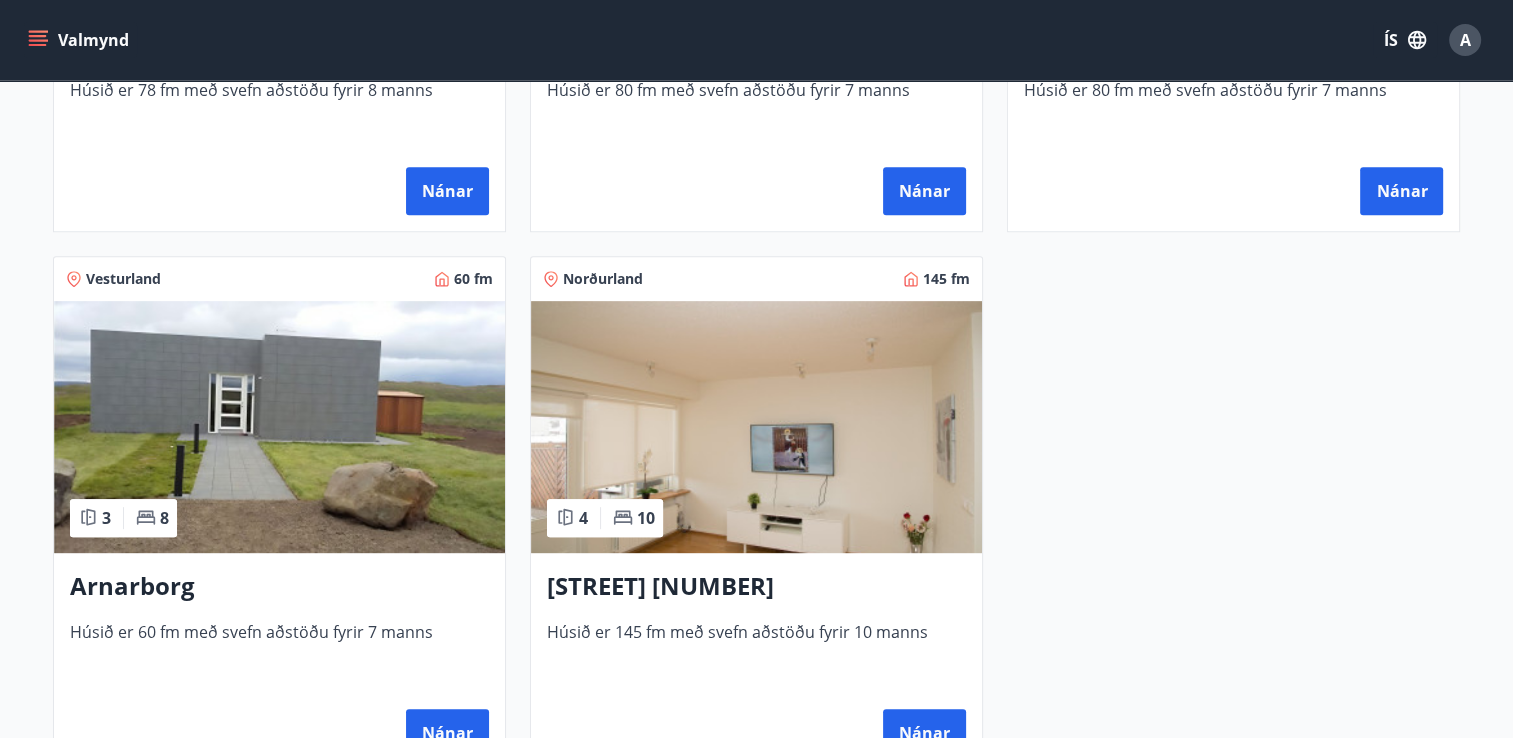 scroll, scrollTop: 792, scrollLeft: 0, axis: vertical 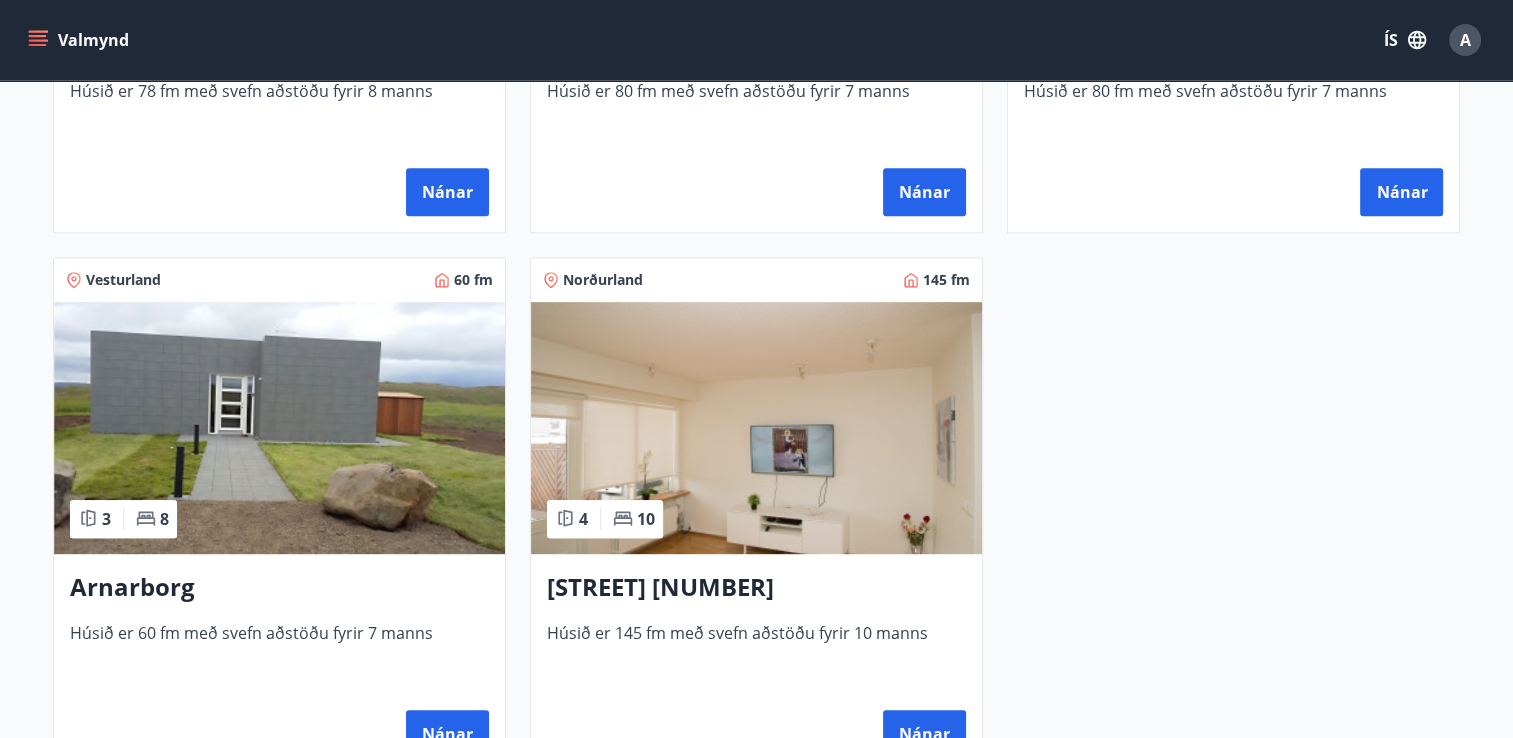 click at bounding box center (279, -114) 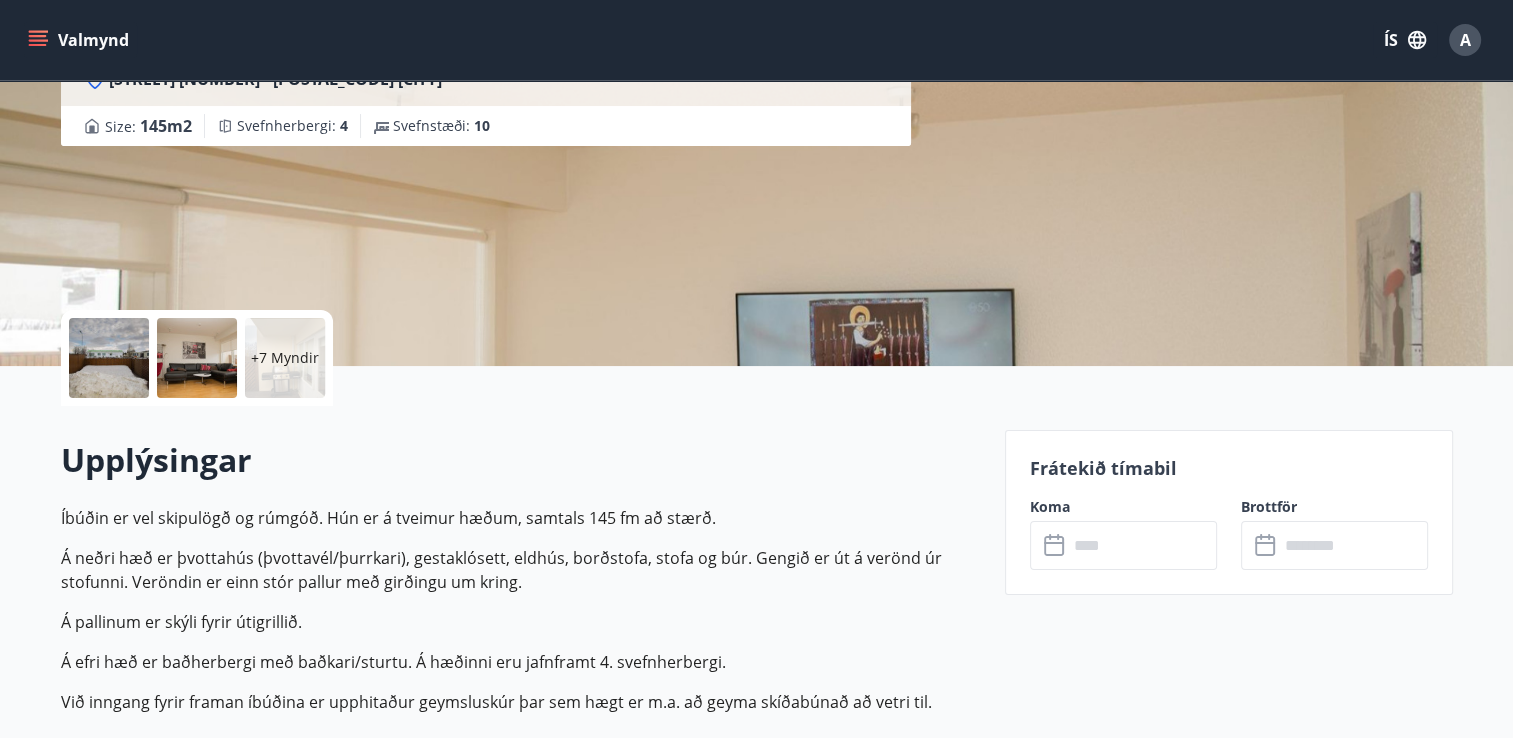 scroll, scrollTop: 300, scrollLeft: 0, axis: vertical 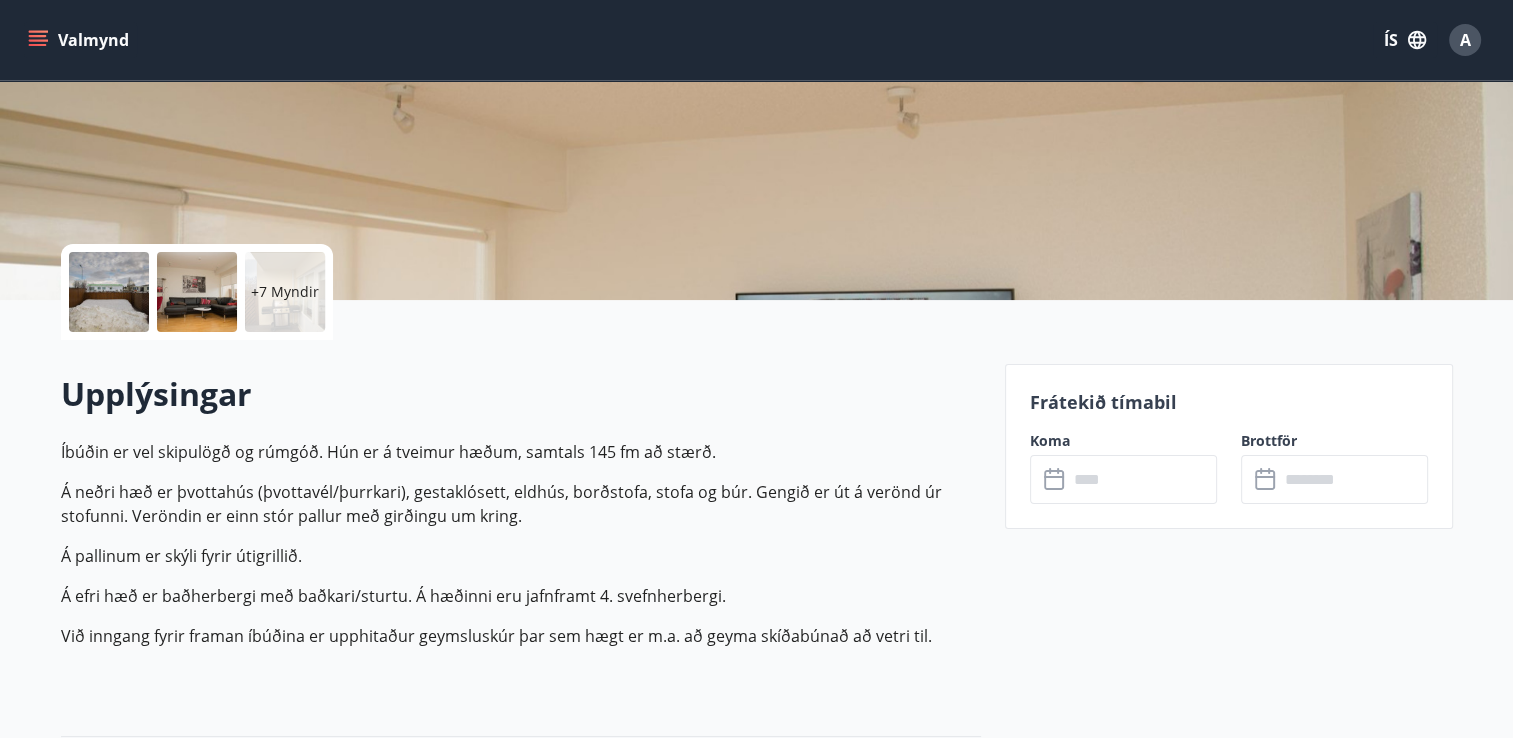 click at bounding box center (1142, 479) 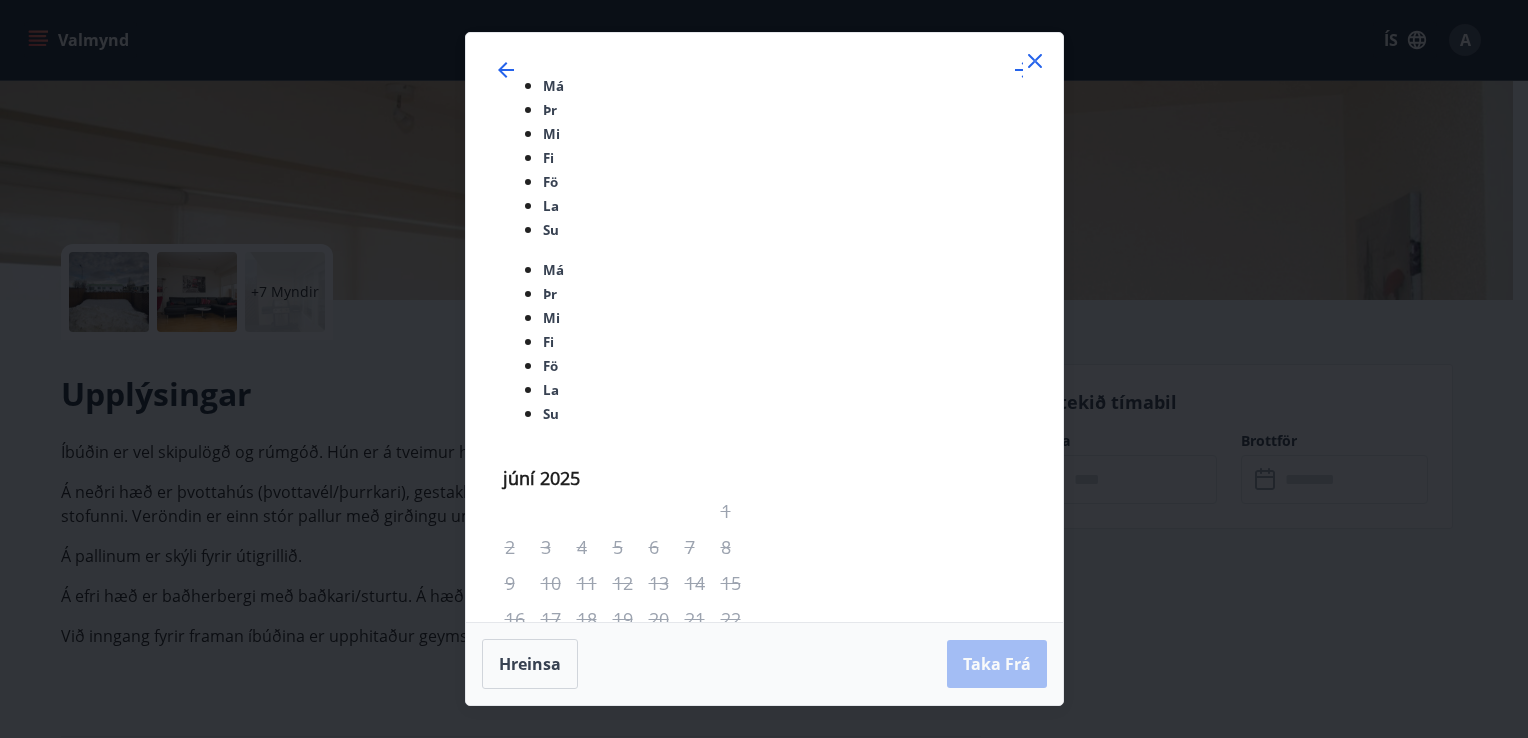 click at bounding box center (1035, 61) 